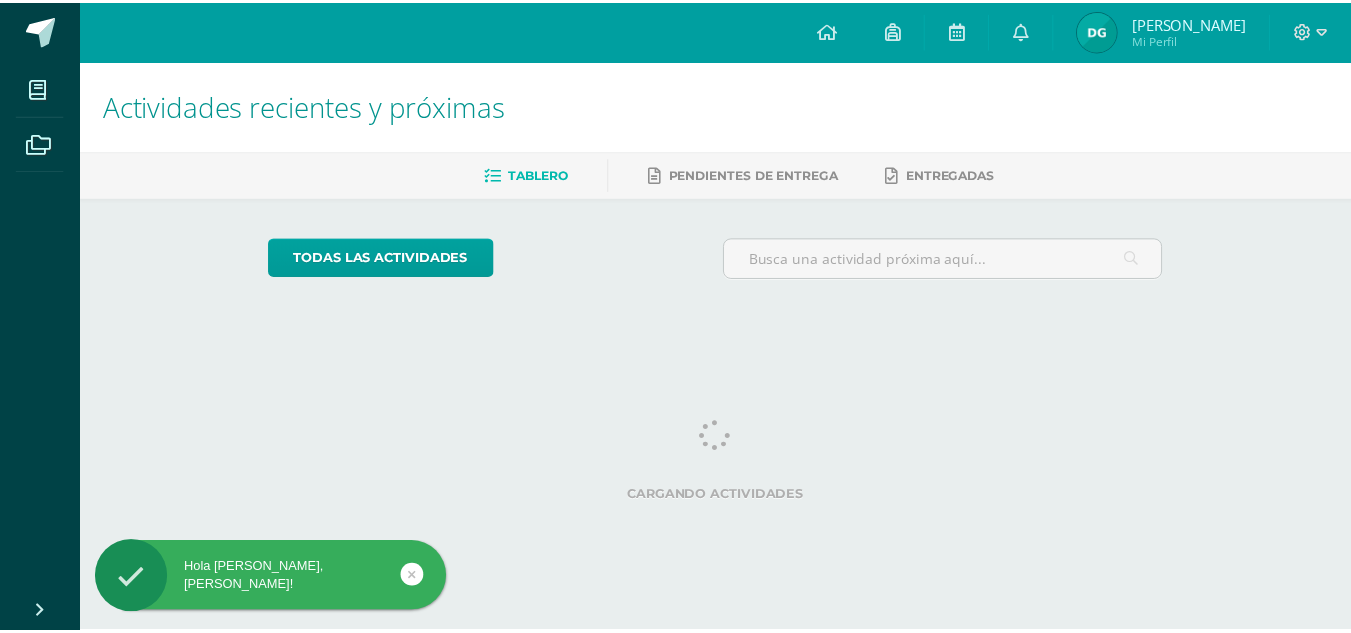 scroll, scrollTop: 0, scrollLeft: 0, axis: both 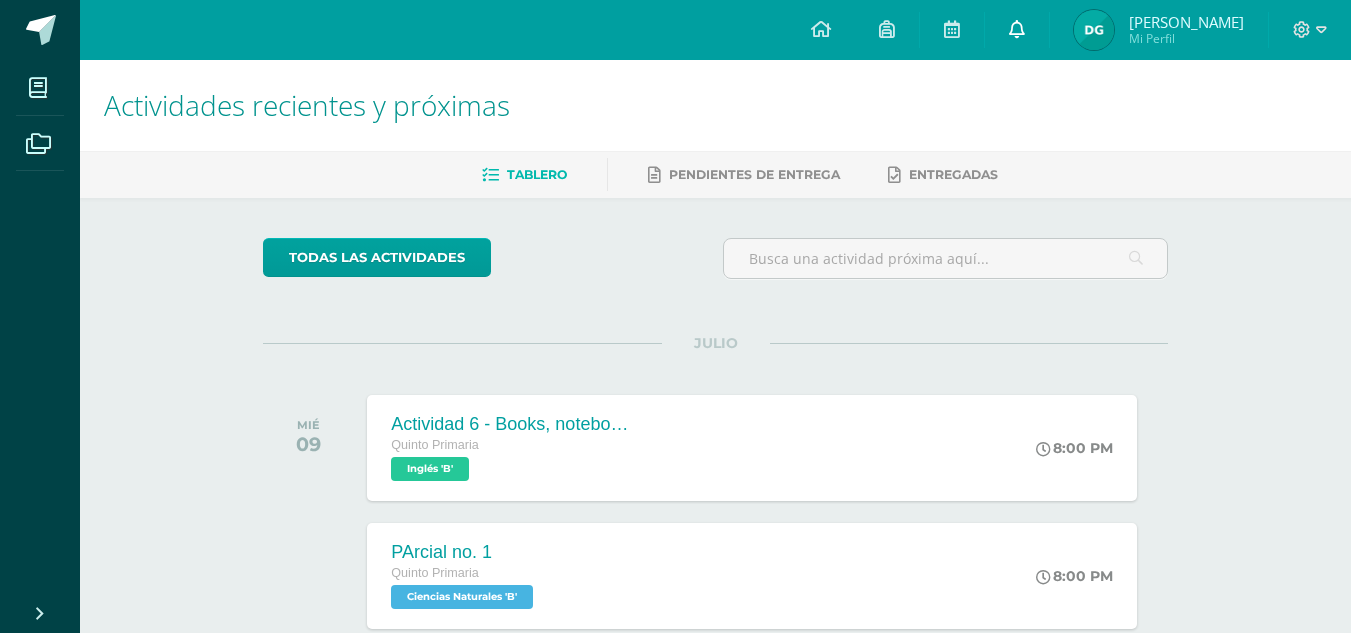 click at bounding box center (1017, 30) 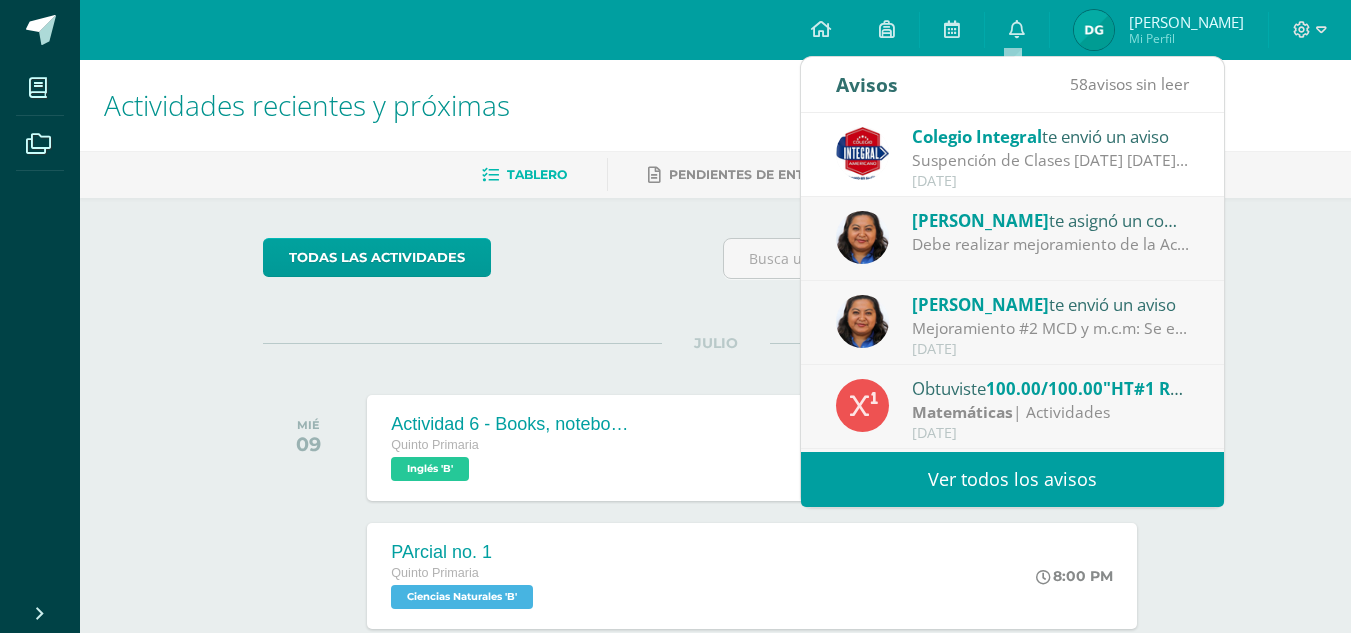 click on "Suspención de Clases [DATE] [DATE]:
📢 Comunicado Importante
Les informamos que [DATE], [DATE], se suspenden las clases en todos los niveles, siguiendo las últimas recomendaciones de nuestras autoridades de gobierno ante la situación actual del país.
Agradecemos su comprensión y les pedimos estar atentos, ya que estaremos compartiendo más detalles durante el día de [DATE]." at bounding box center (1051, 160) 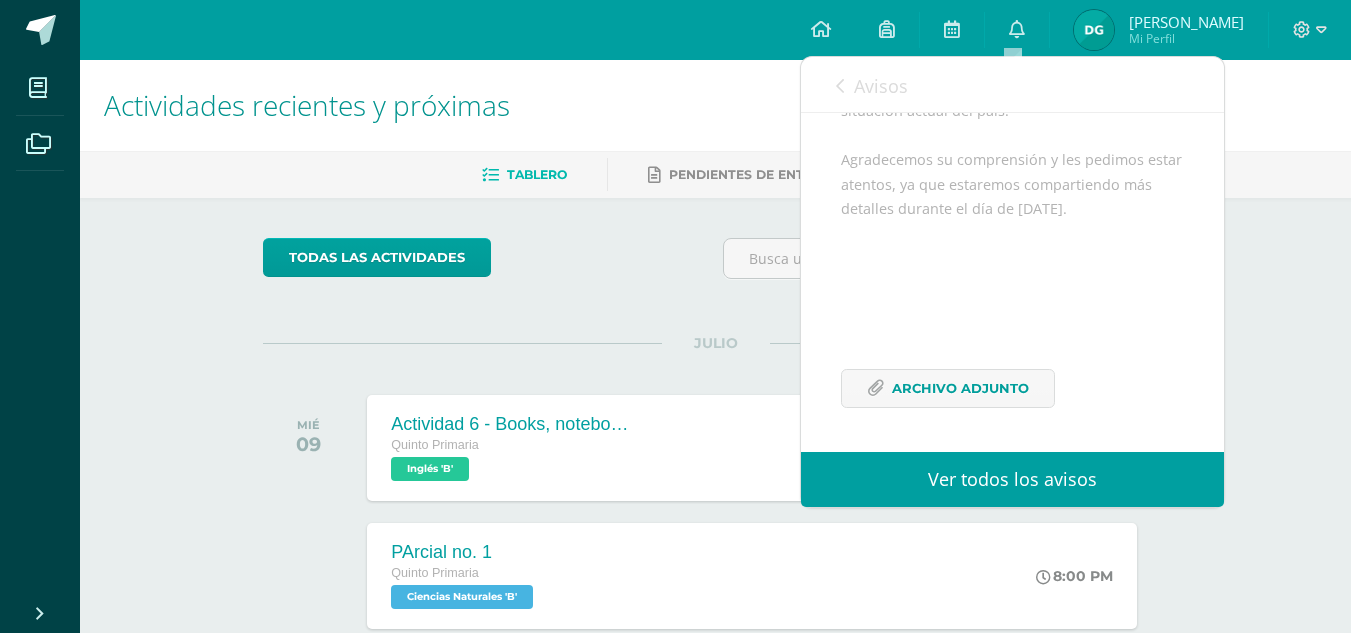 scroll, scrollTop: 0, scrollLeft: 0, axis: both 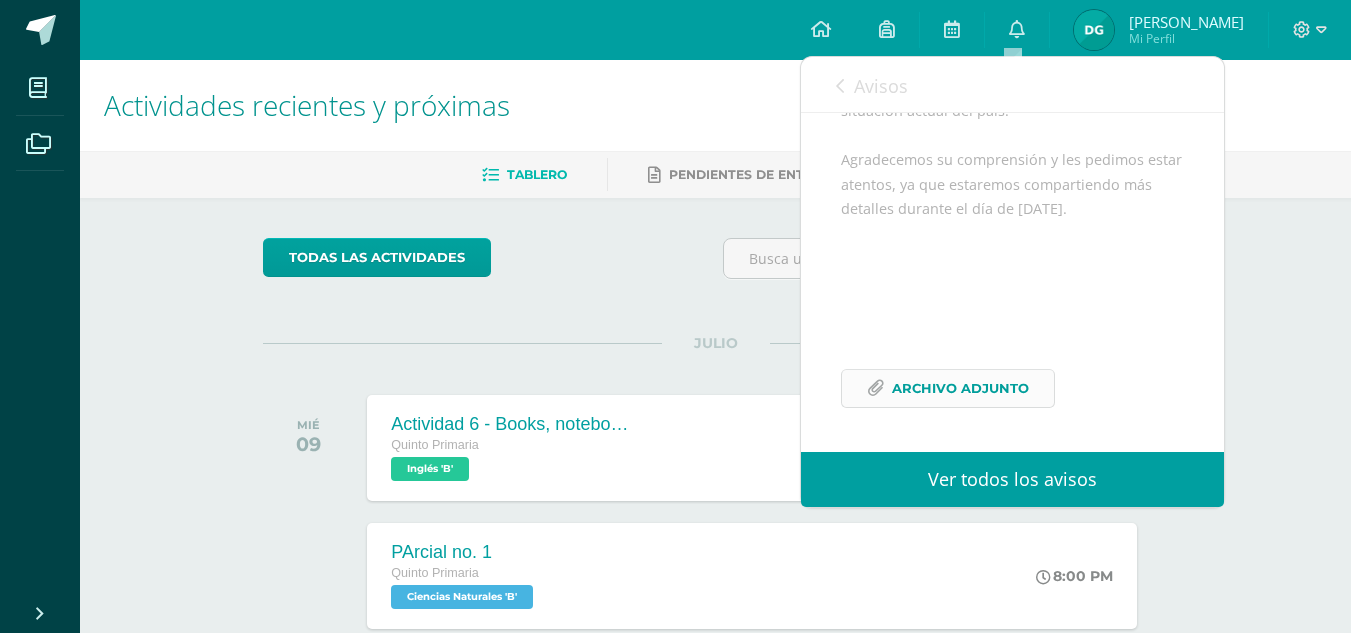 click on "Archivo Adjunto" at bounding box center [960, 388] 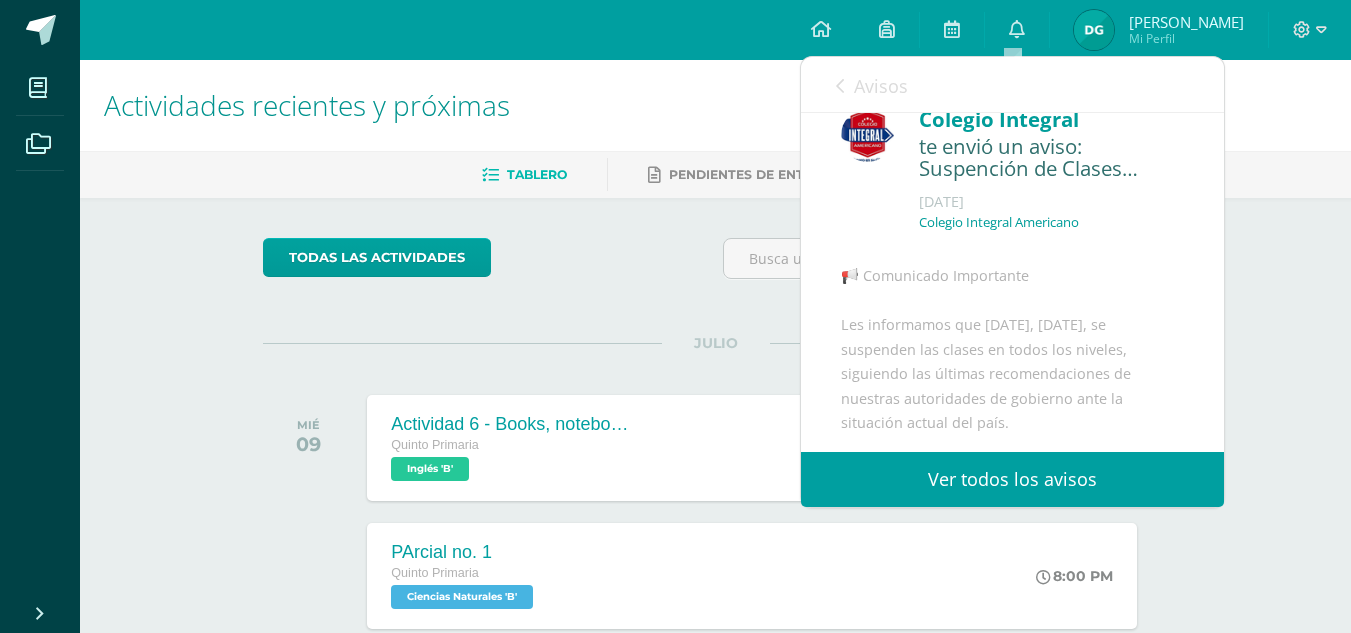 scroll, scrollTop: 0, scrollLeft: 0, axis: both 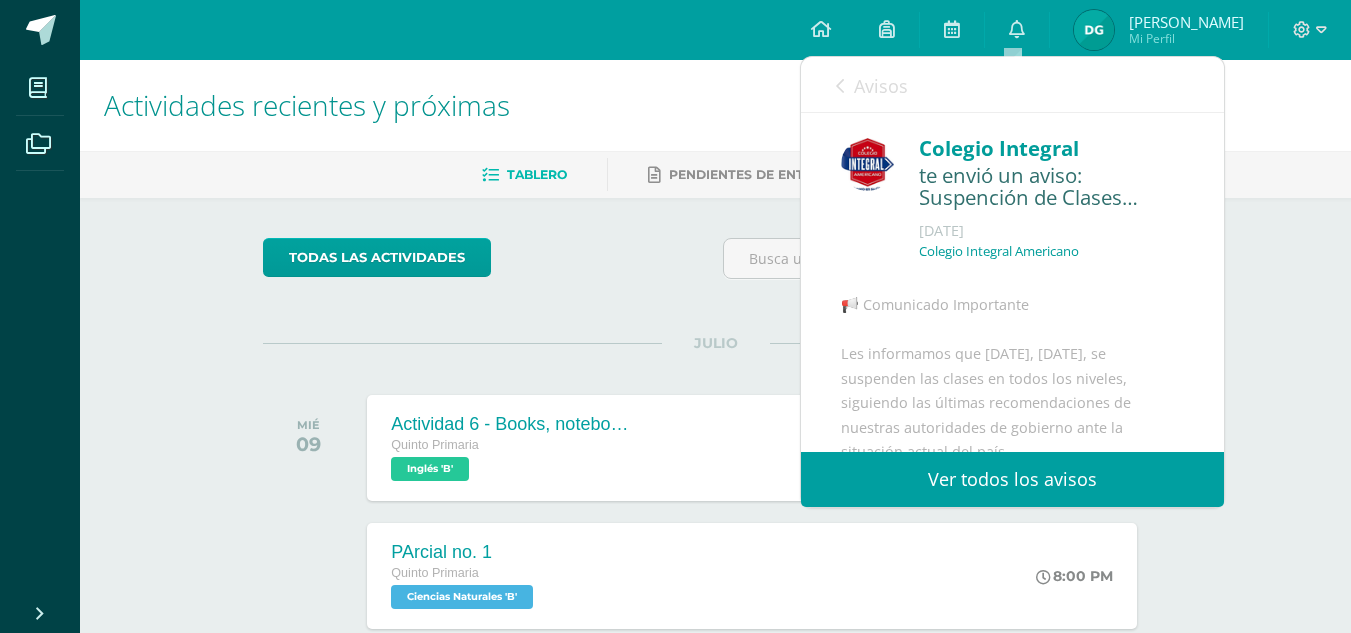 click on "Avisos" at bounding box center (872, 85) 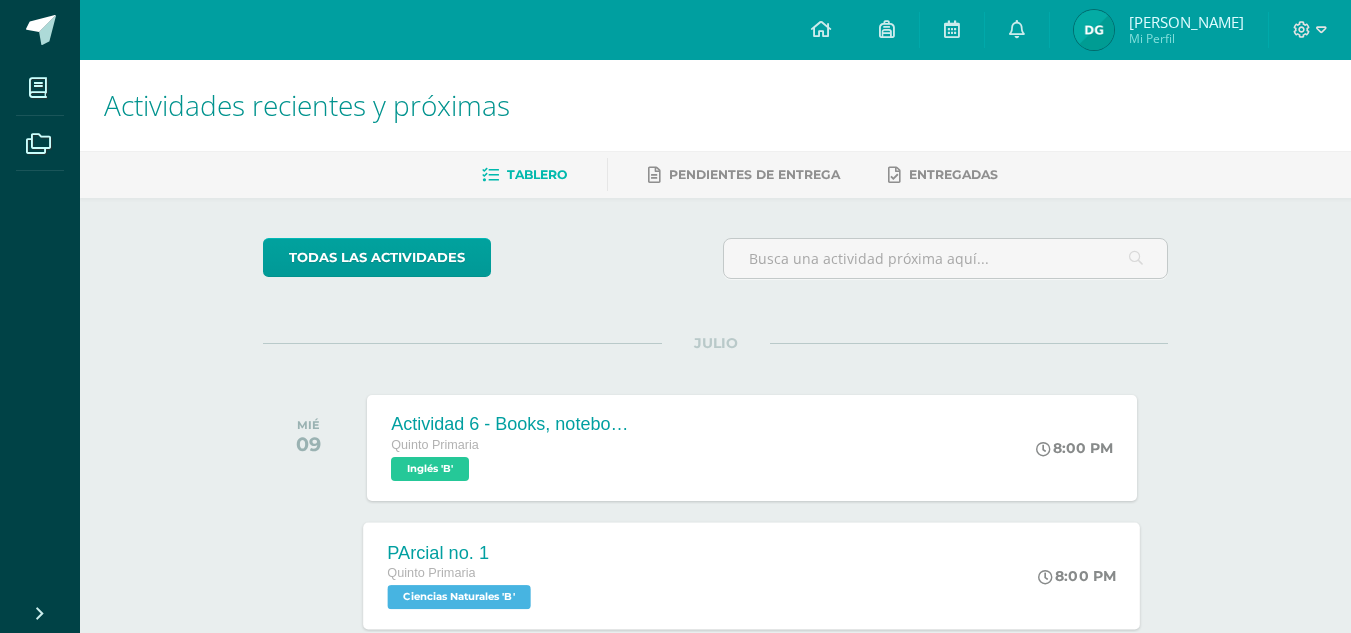 click on "PArcial no. 1
Quinto Primaria
Ciencias Naturales 'B'
8:00 PM
PArcial no. 1
Ciencias Naturales
Cargando contenido" at bounding box center [752, 575] 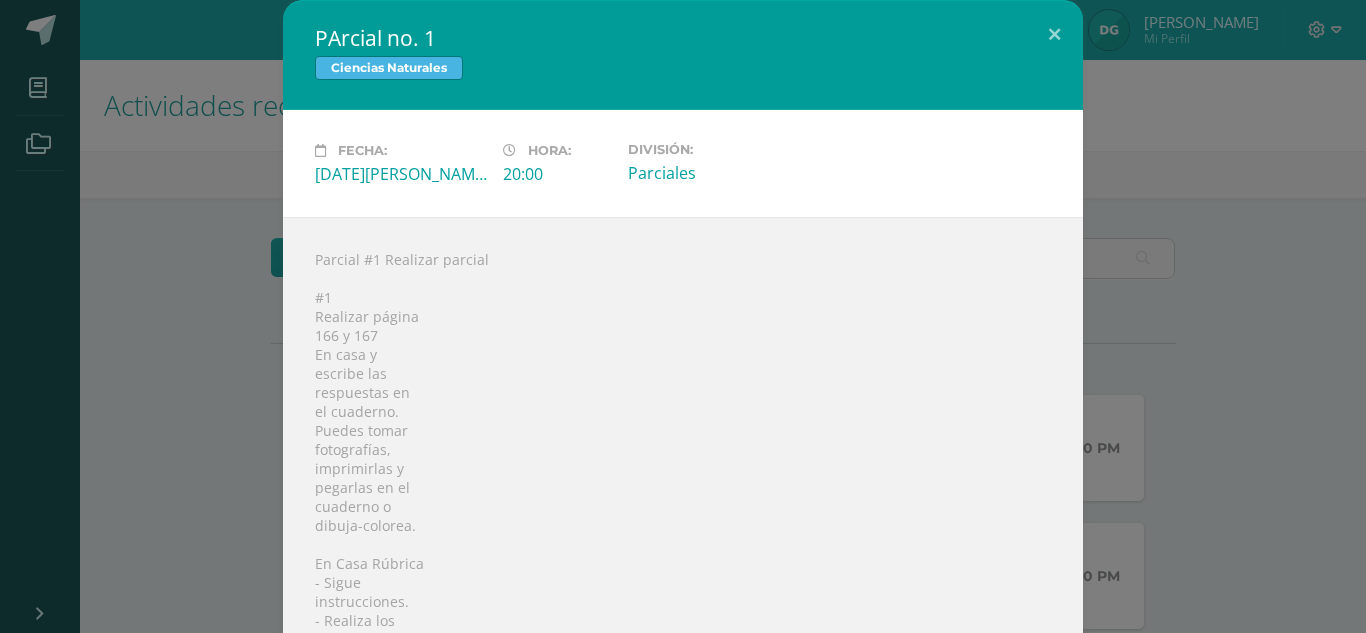 click on "PArcial no. 1
Ciencias Naturales
Fecha:
Miércoles 09 de Julio
Hora:
20:00
División:
#1" at bounding box center (683, 434) 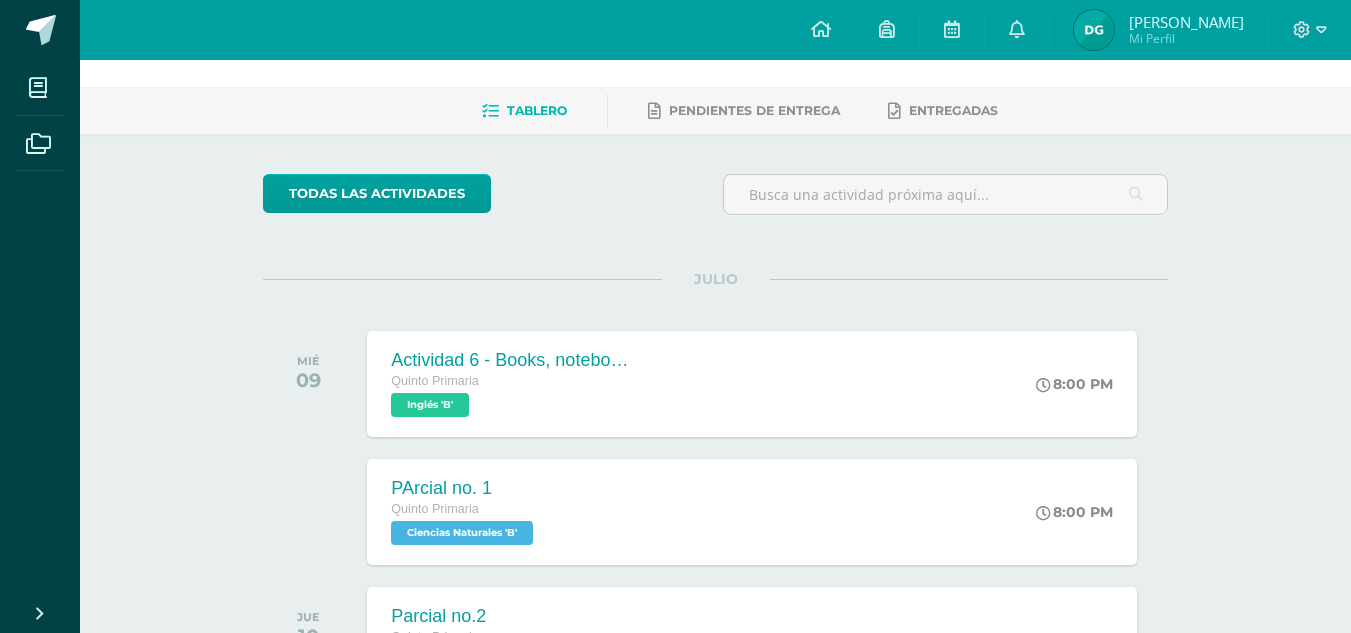 scroll, scrollTop: 634, scrollLeft: 0, axis: vertical 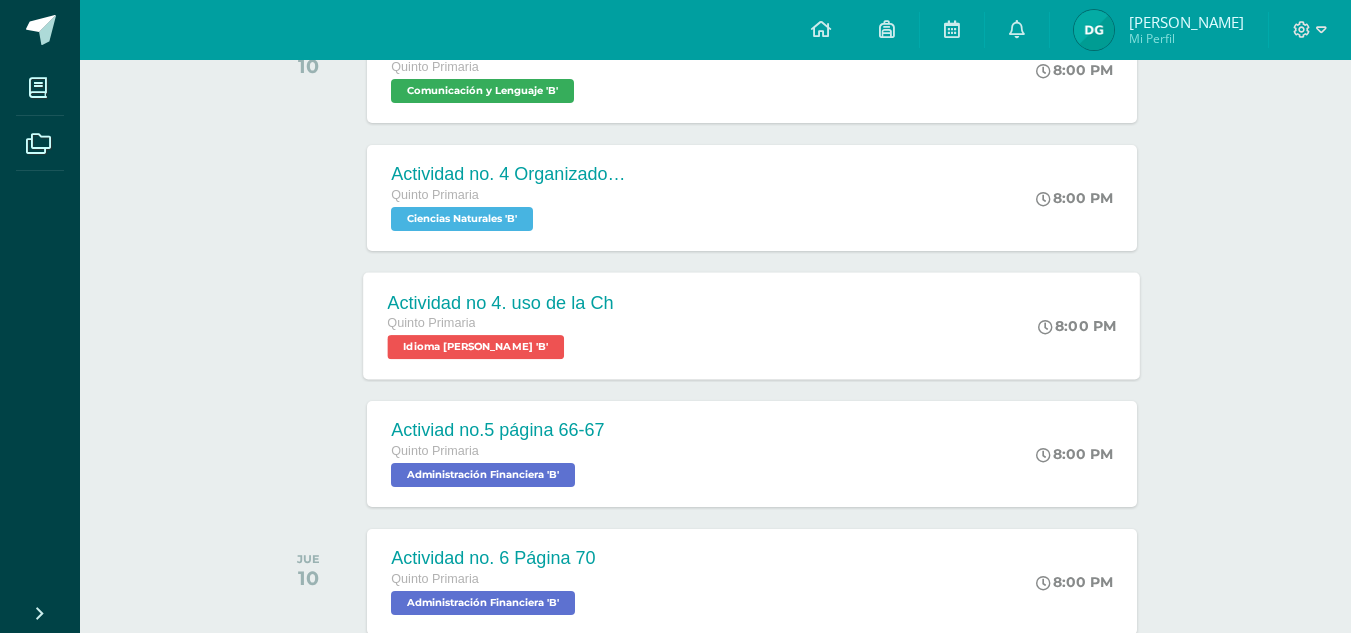 click on "Actividad  no 4. uso de la Ch
Quinto Primaria
Idioma Maya 'B'
8:00 PM
Actividad  no 4. uso de la Ch
Idioma Maya
Cargando contenido" at bounding box center (752, 325) 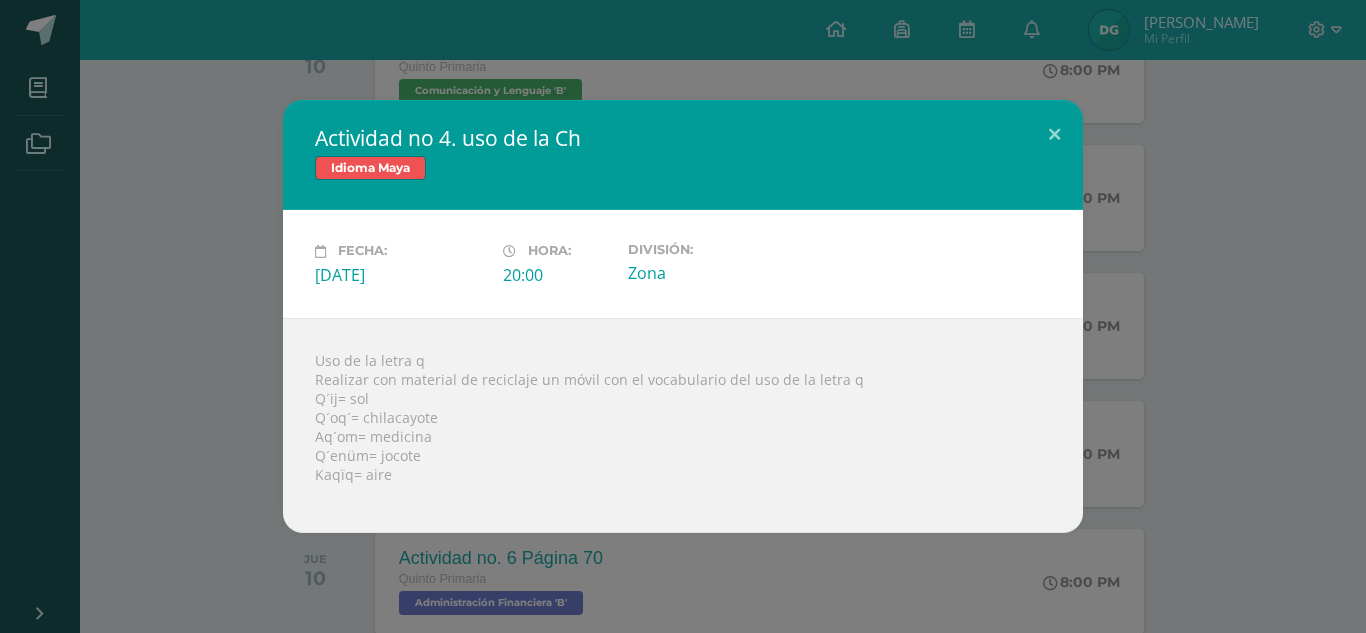click on "Actividad  no 4. uso de la Ch
Idioma Maya
Fecha:
Jueves 10 de Julio
Hora:
20:00
División:" at bounding box center (683, 316) 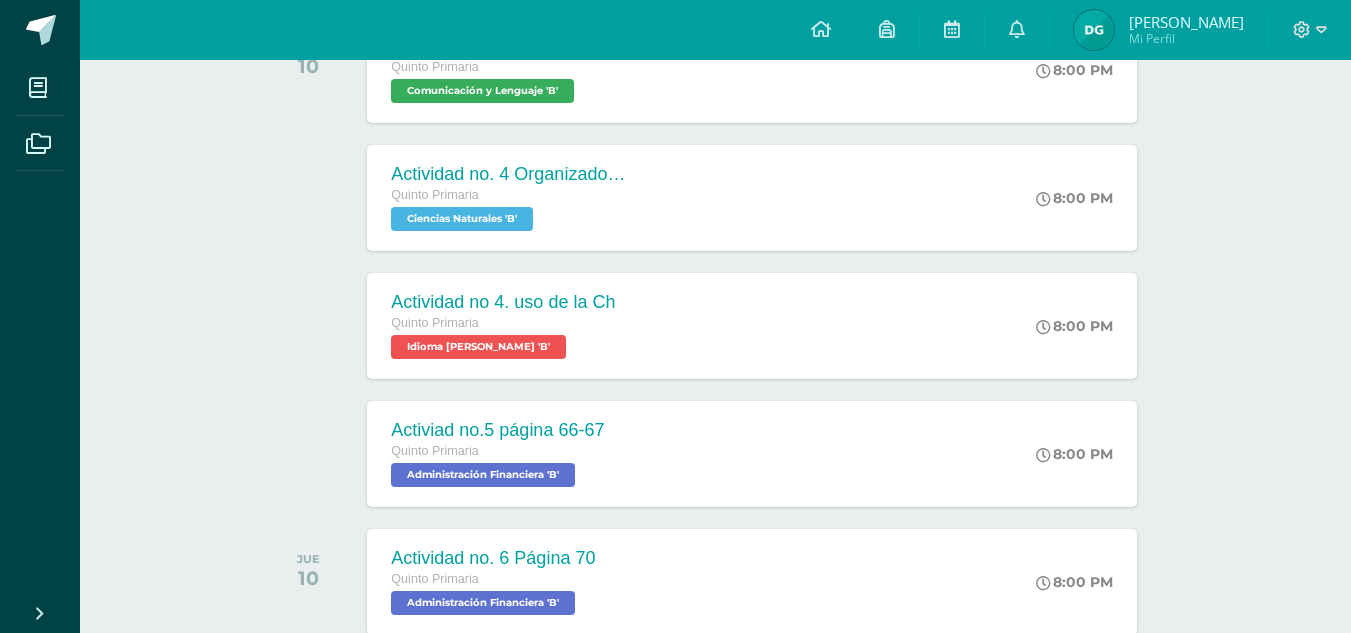scroll, scrollTop: 0, scrollLeft: 0, axis: both 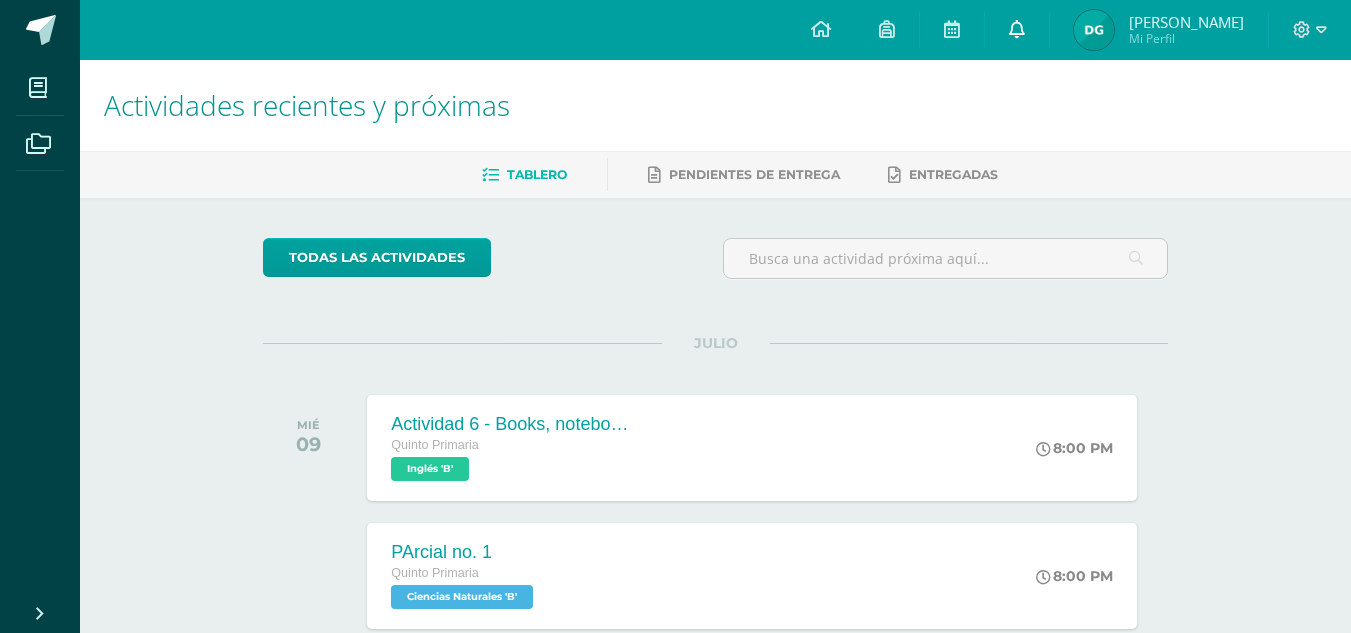 click at bounding box center [1017, 30] 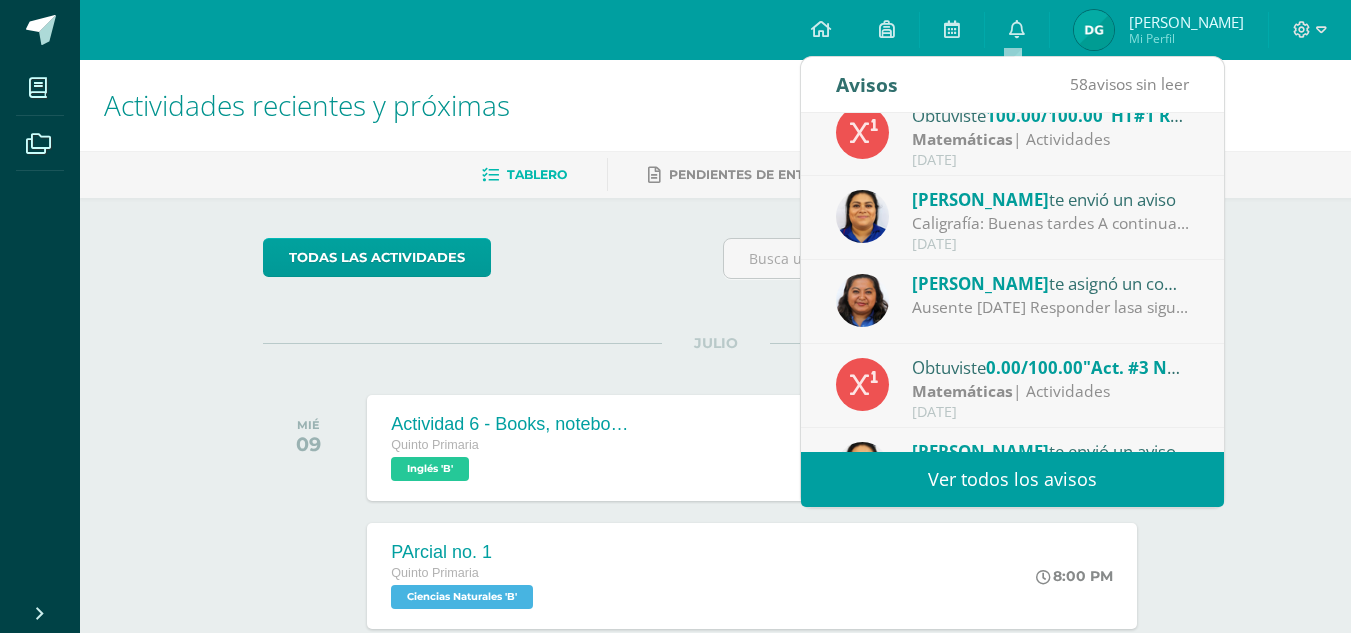 scroll, scrollTop: 275, scrollLeft: 0, axis: vertical 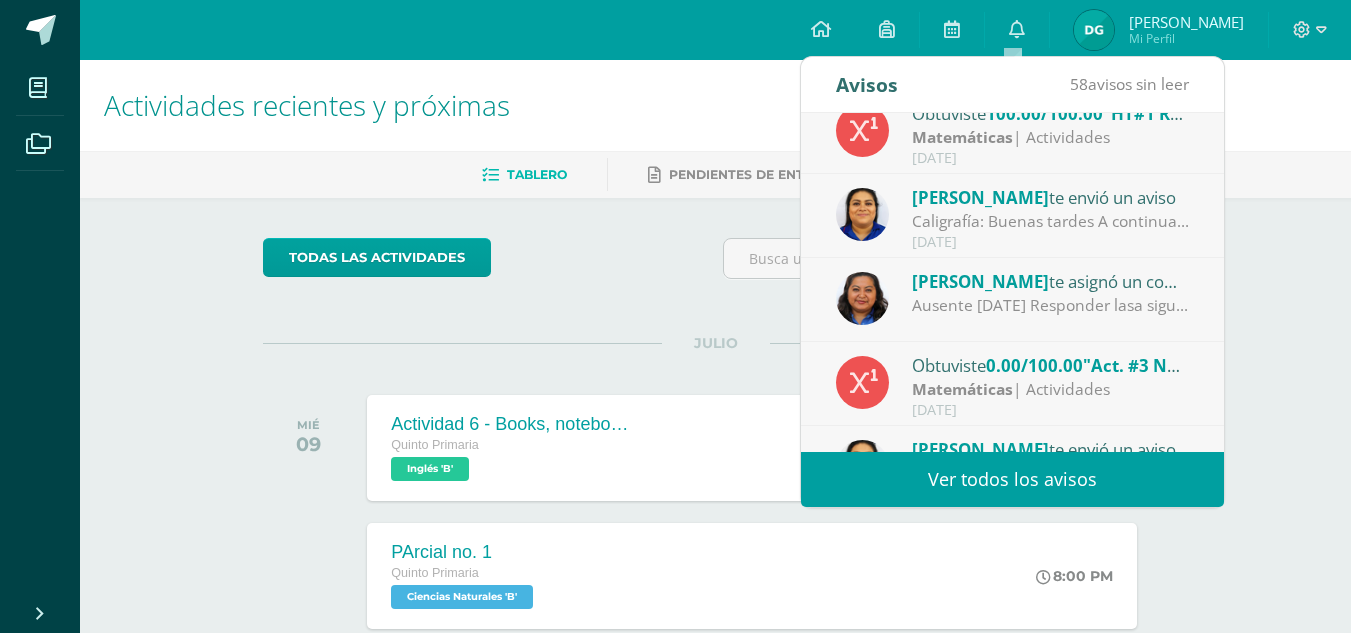 click on "Ver todos los avisos" at bounding box center [1012, 479] 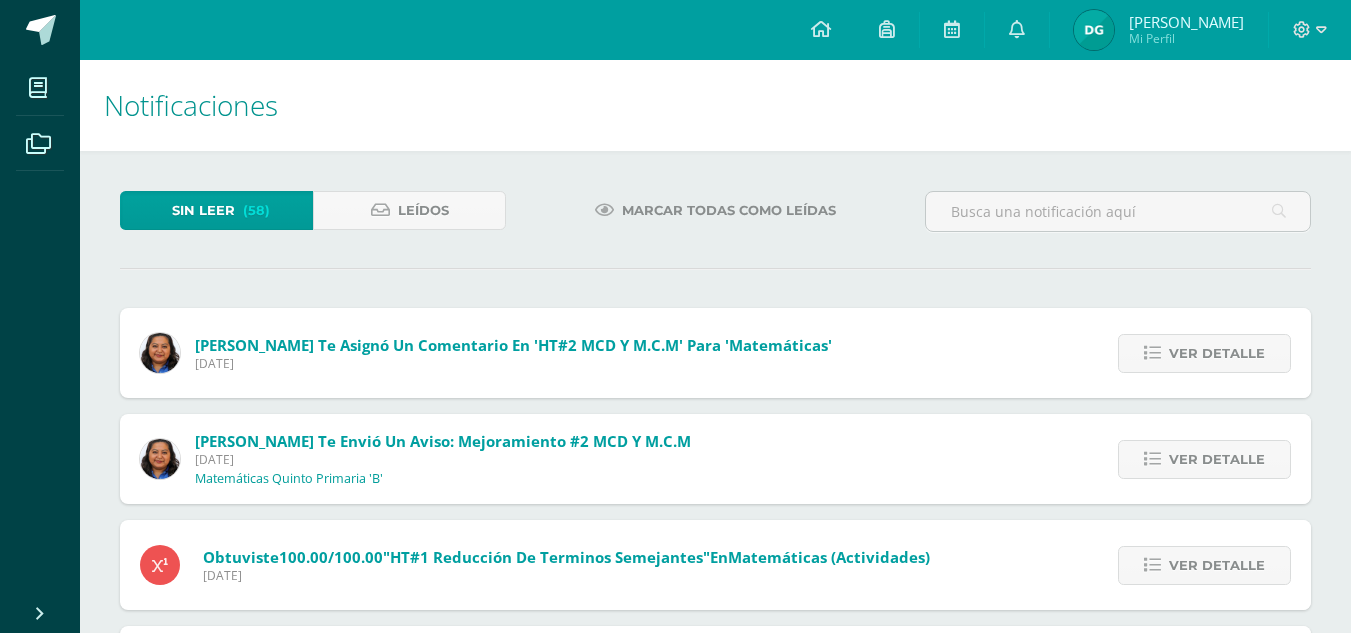 scroll, scrollTop: 0, scrollLeft: 0, axis: both 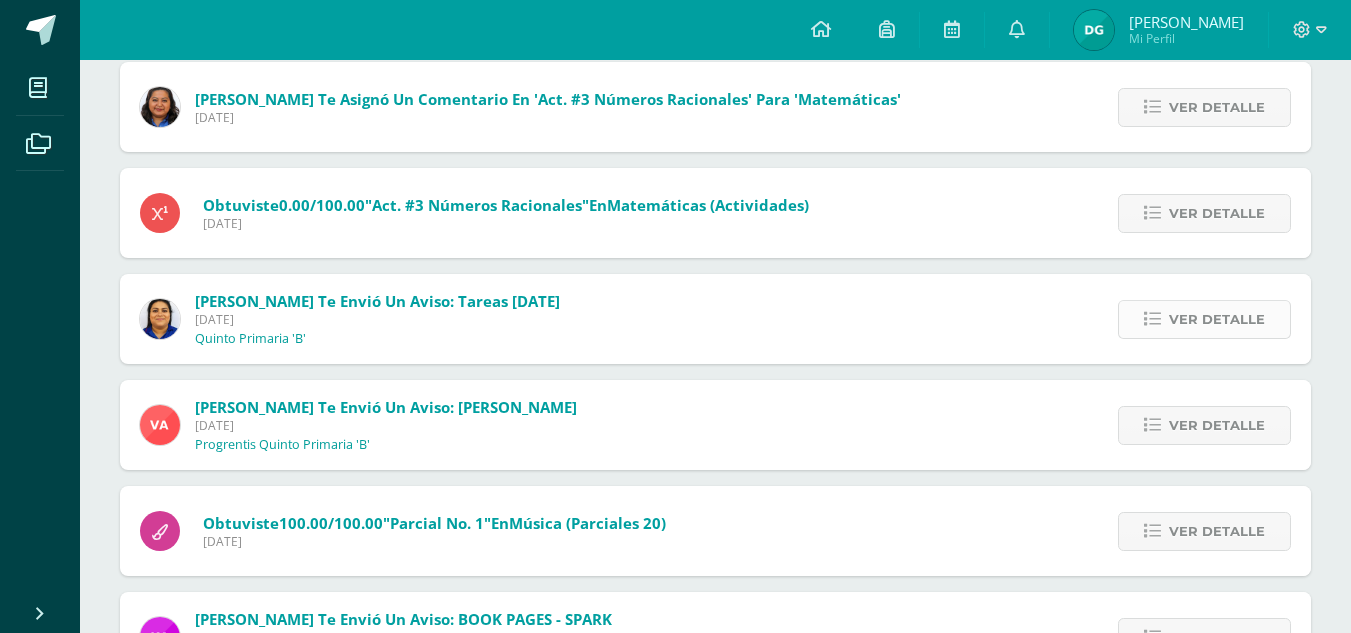 click on "Ver detalle" at bounding box center (1217, 319) 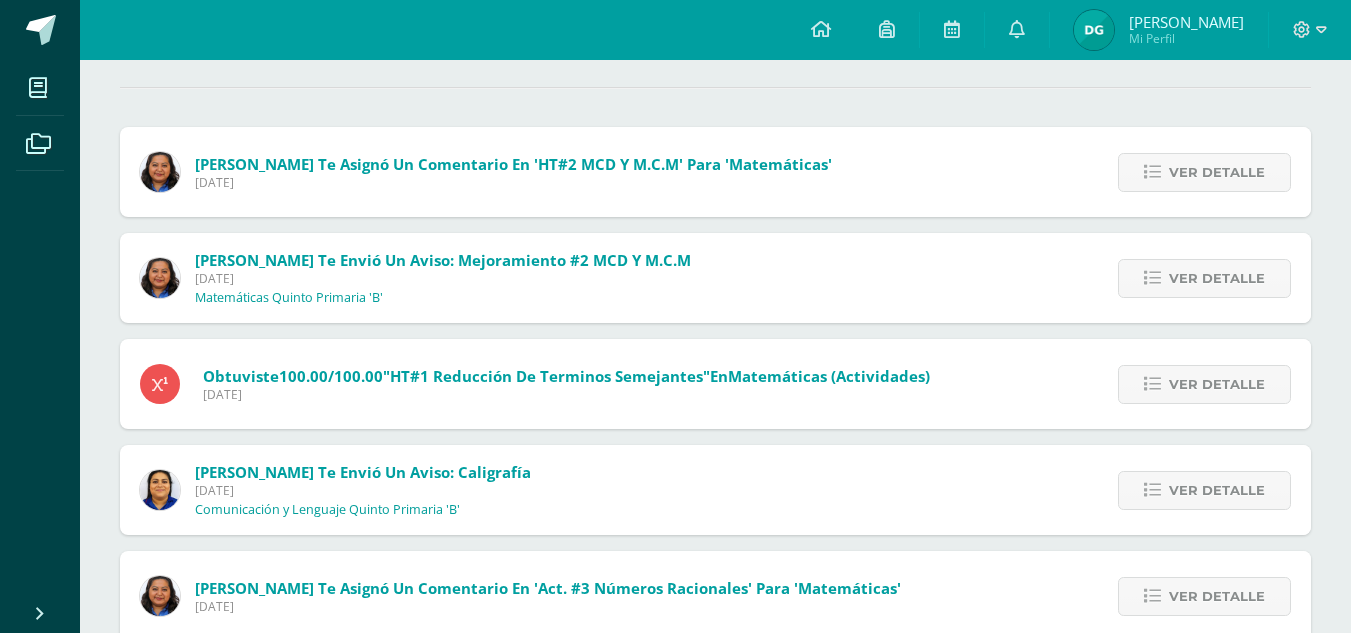 scroll, scrollTop: 0, scrollLeft: 0, axis: both 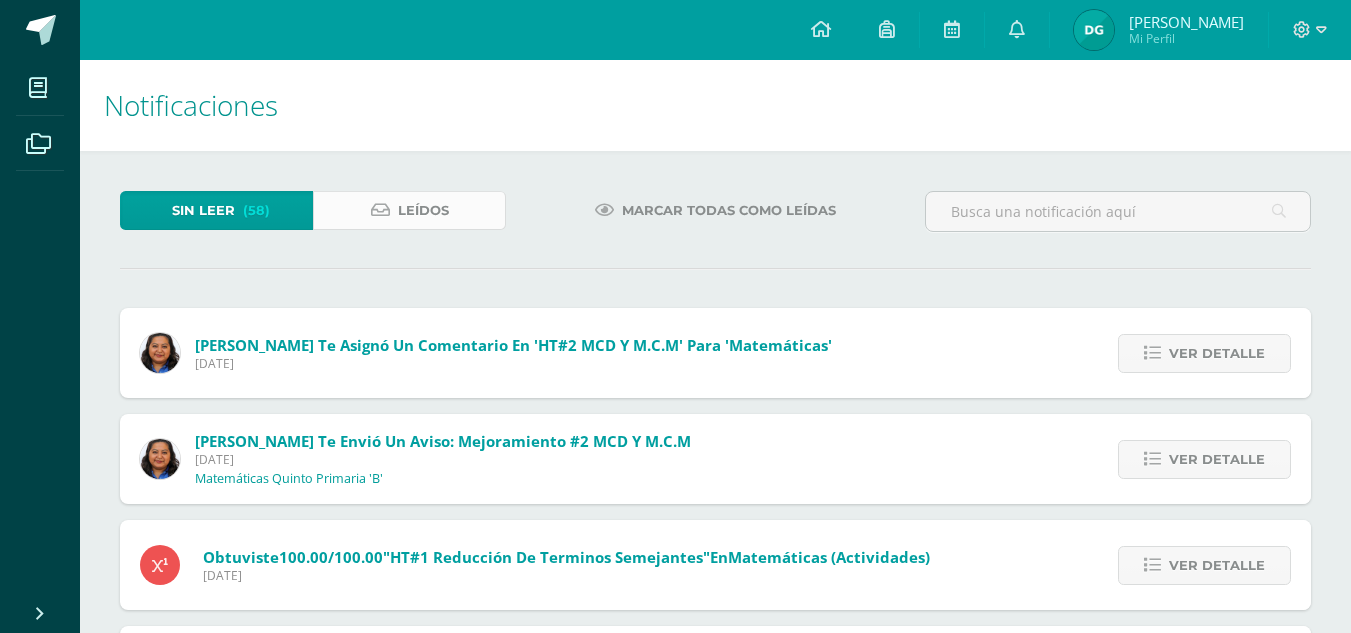 click on "Leídos" at bounding box center [423, 210] 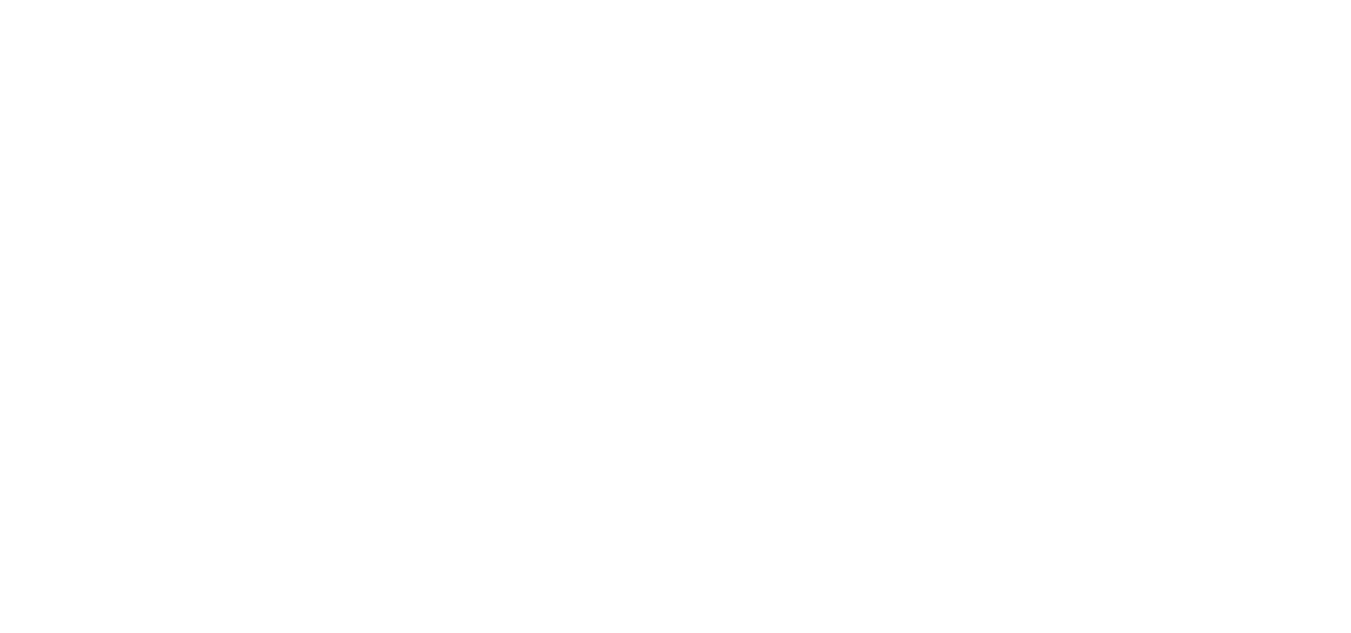 scroll, scrollTop: 0, scrollLeft: 0, axis: both 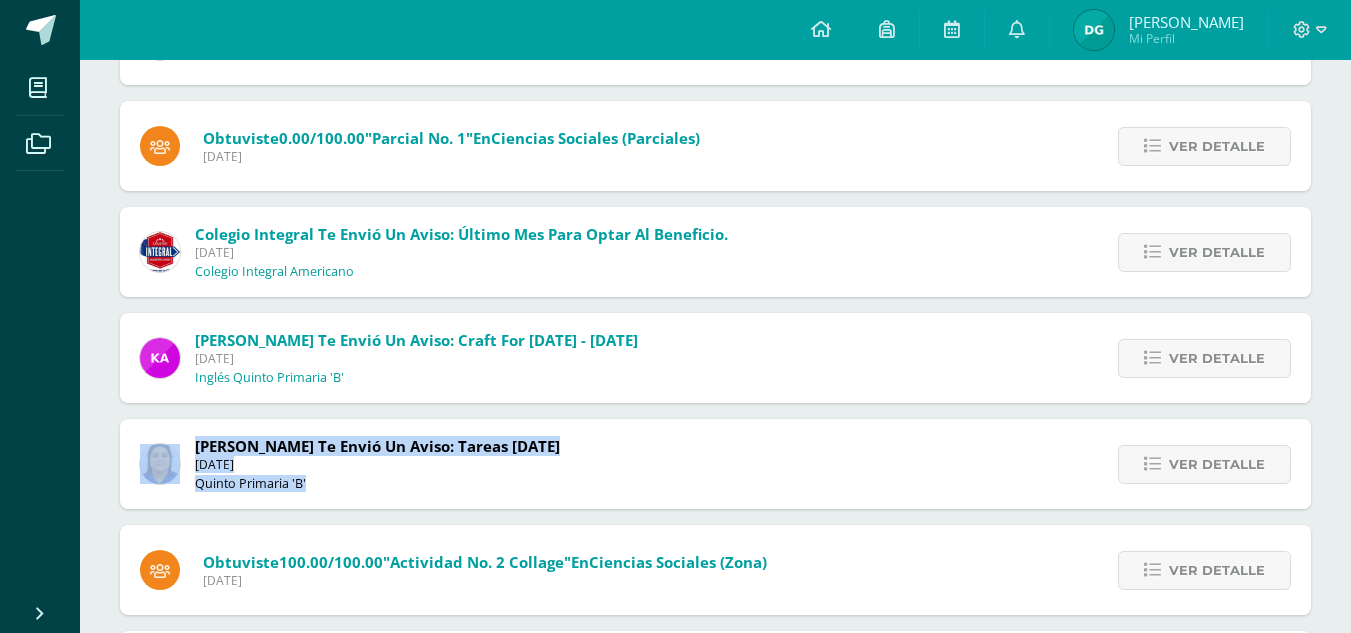 drag, startPoint x: 1350, startPoint y: 437, endPoint x: 1365, endPoint y: 378, distance: 60.876926 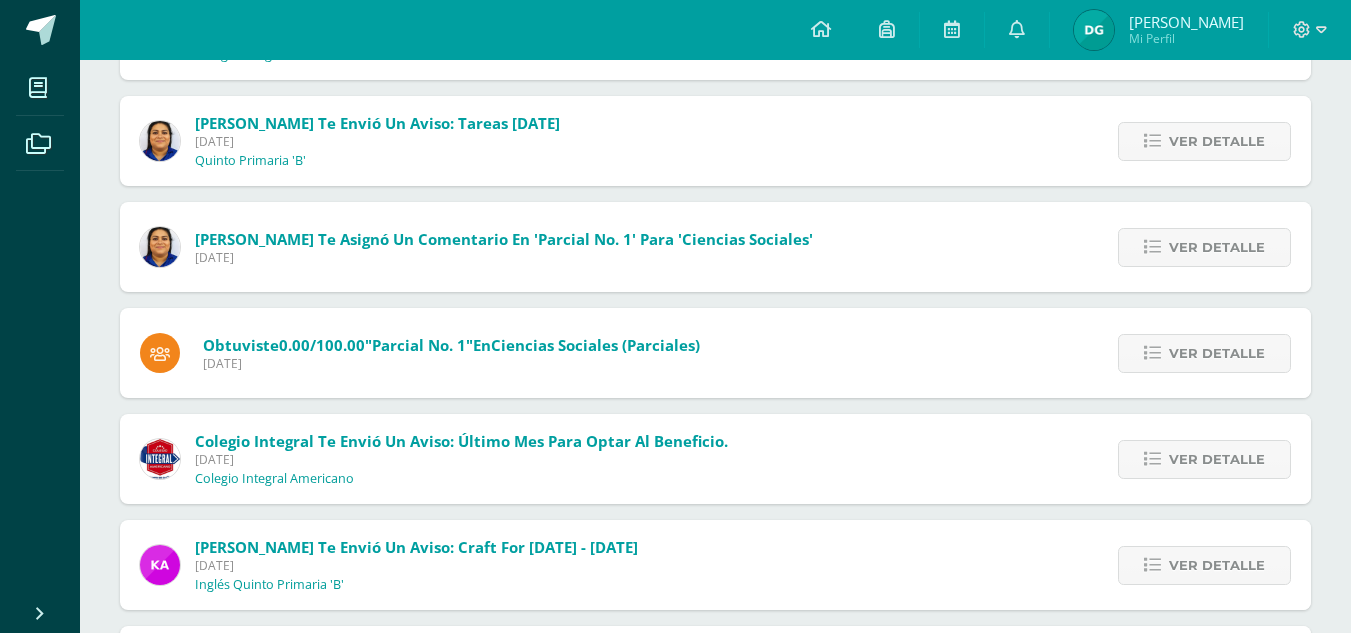 scroll, scrollTop: 315, scrollLeft: 0, axis: vertical 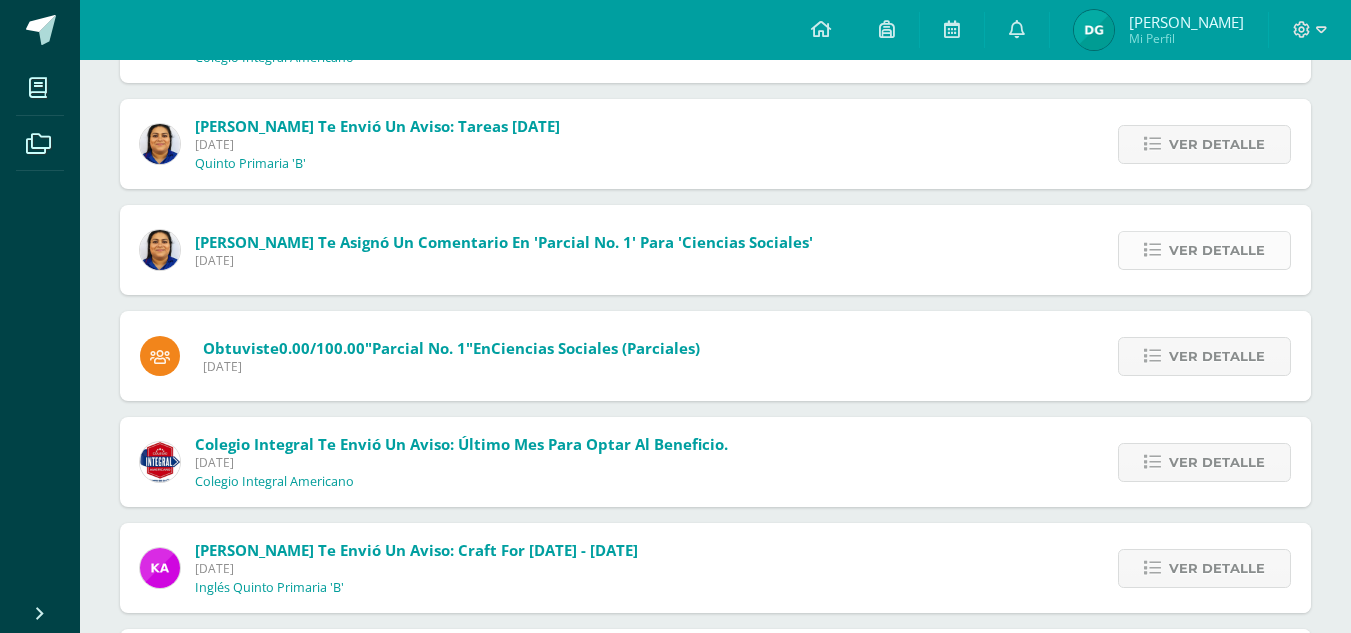 click on "Ver detalle" at bounding box center (1217, 250) 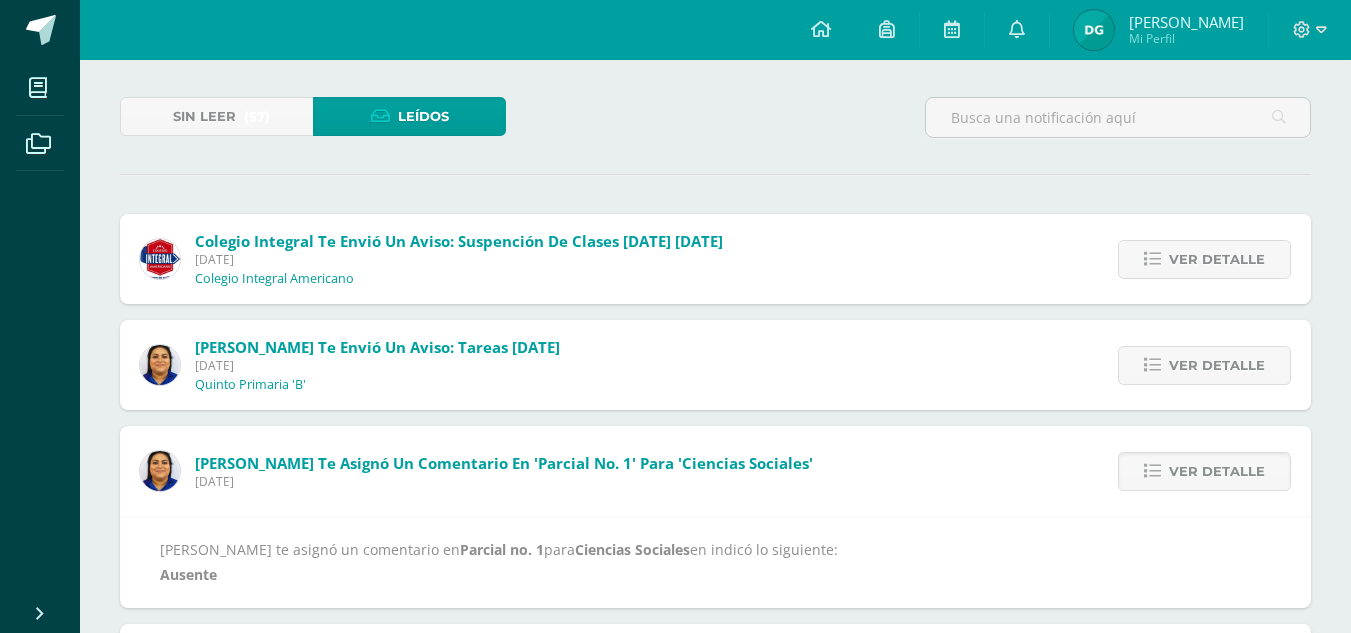 scroll, scrollTop: 92, scrollLeft: 0, axis: vertical 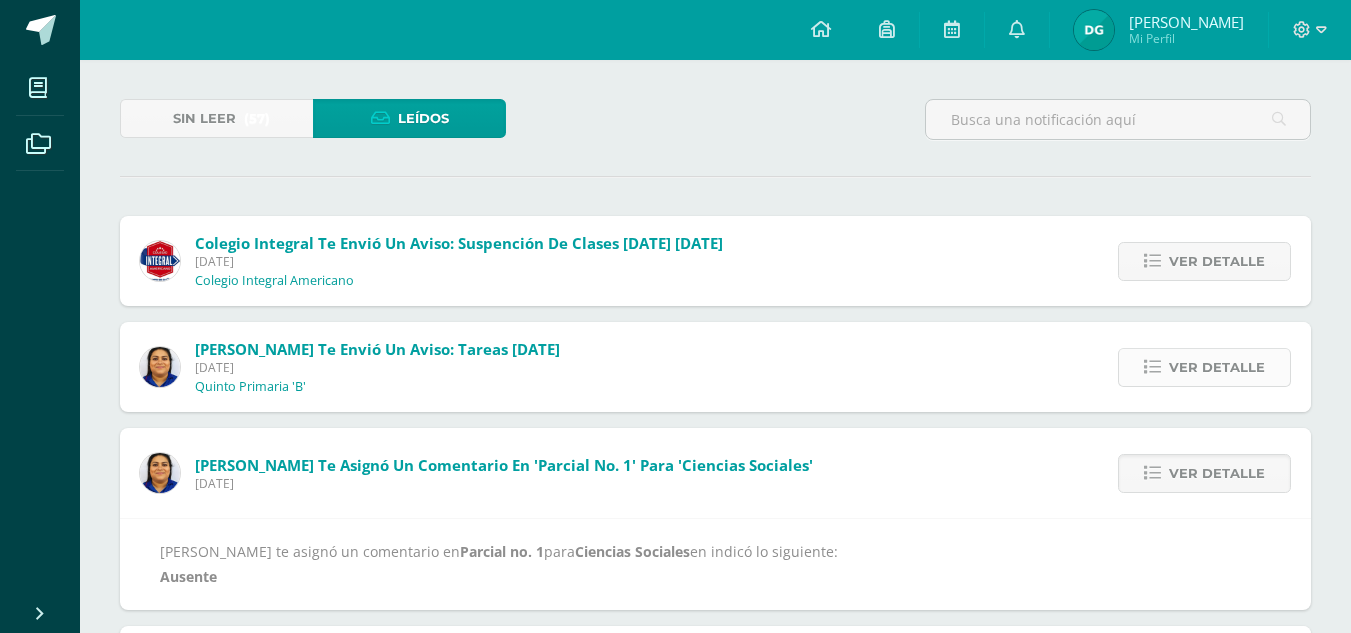 click at bounding box center [1152, 367] 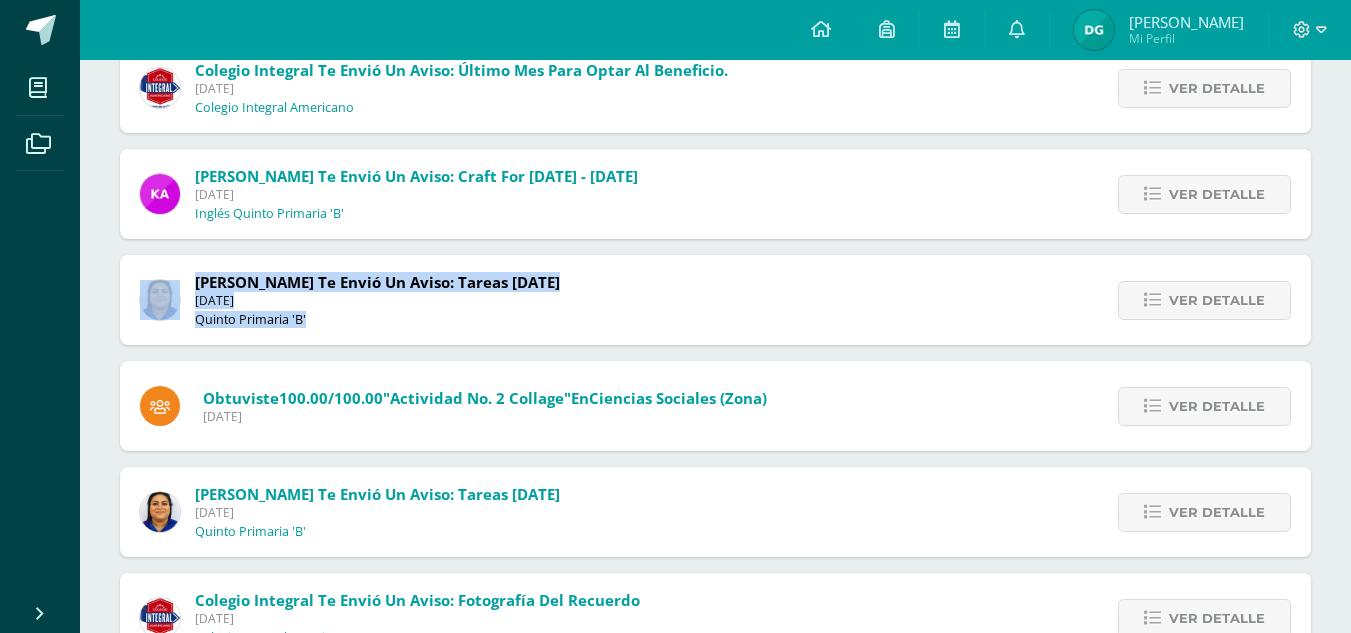 scroll, scrollTop: 1244, scrollLeft: 0, axis: vertical 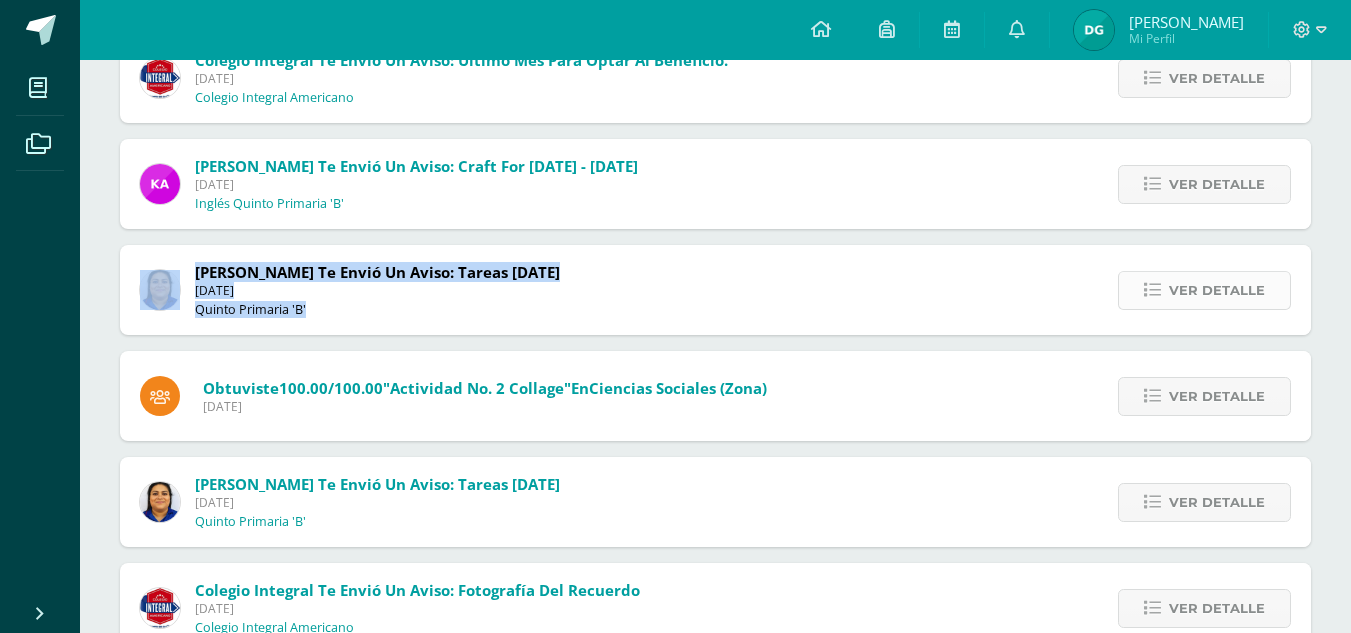 click on "Ver detalle" at bounding box center [1217, 290] 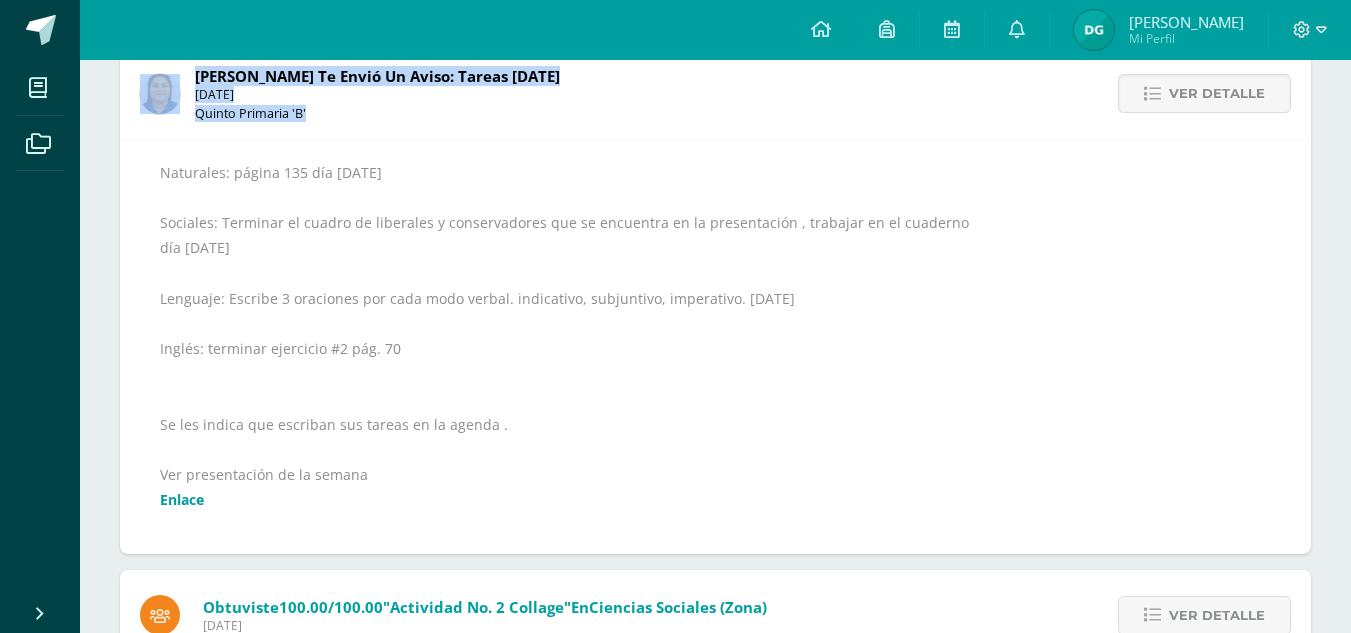 scroll, scrollTop: 699, scrollLeft: 0, axis: vertical 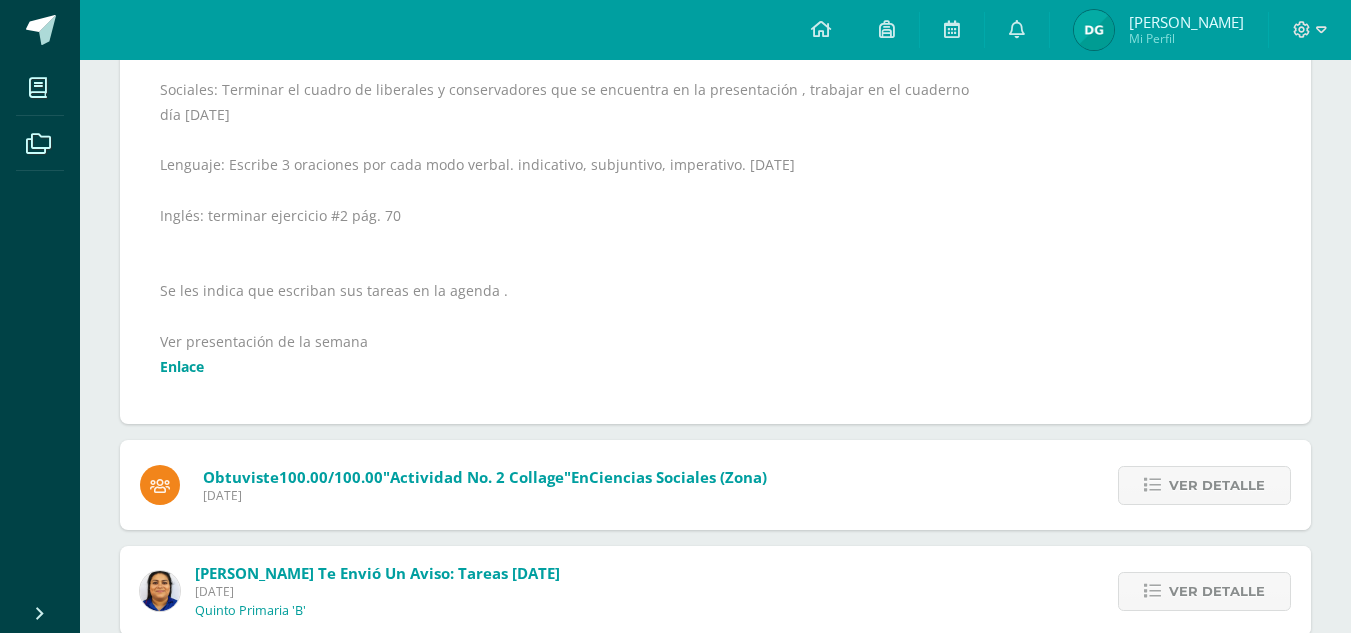 click on "Enlace" at bounding box center (182, 366) 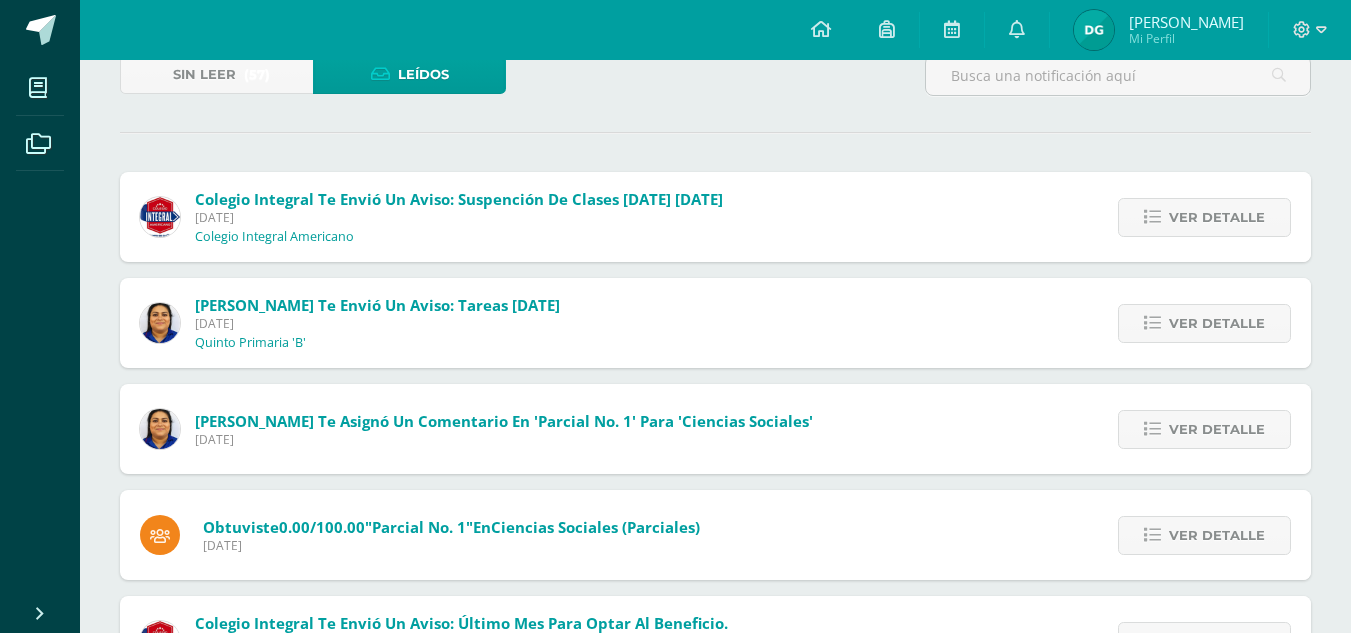 scroll, scrollTop: 0, scrollLeft: 0, axis: both 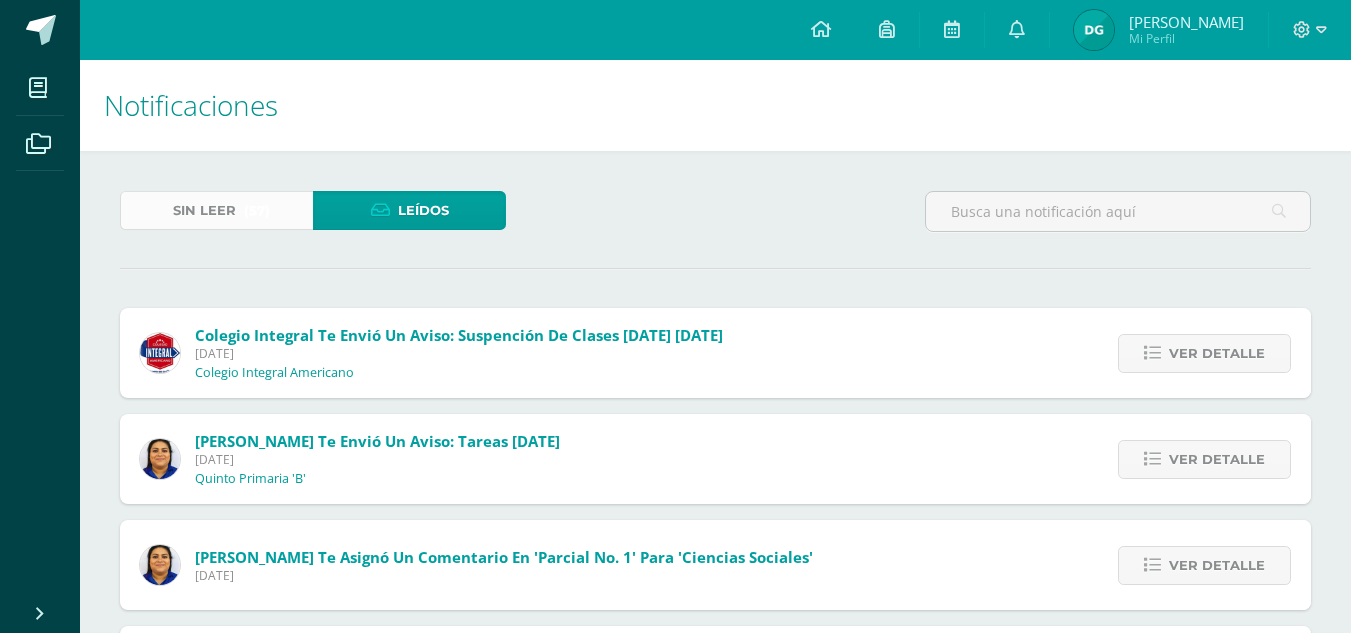 click on "(57)" at bounding box center (257, 210) 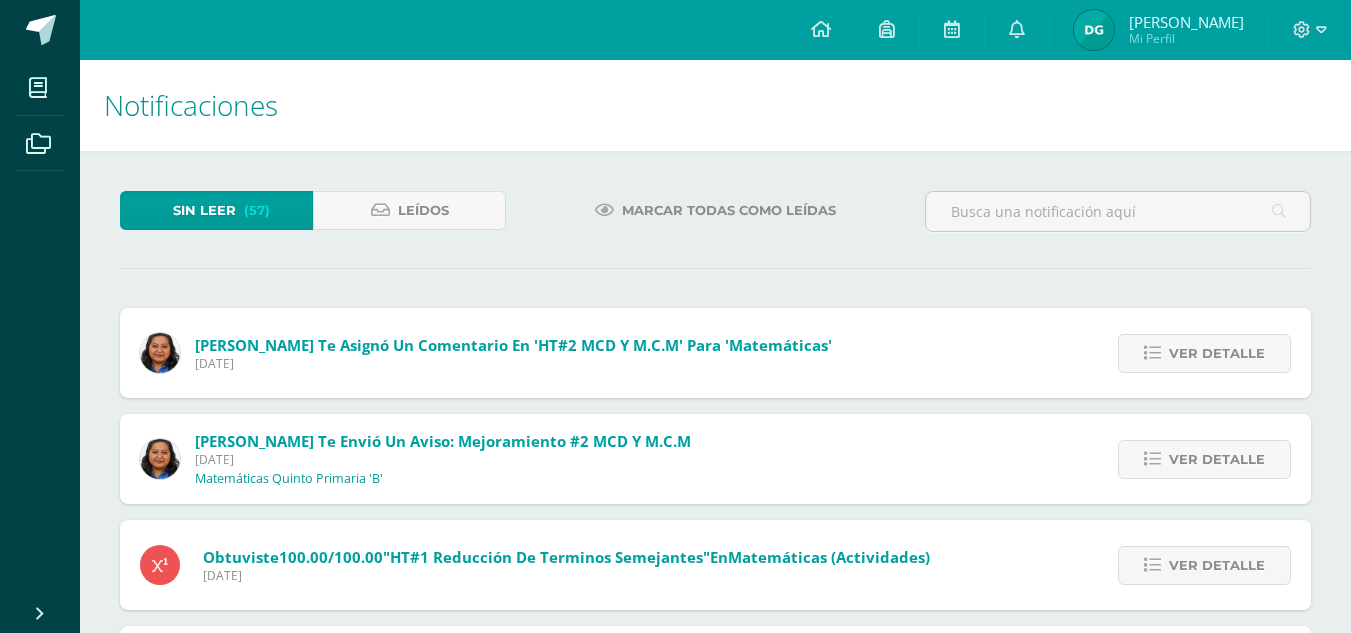 scroll, scrollTop: 0, scrollLeft: 0, axis: both 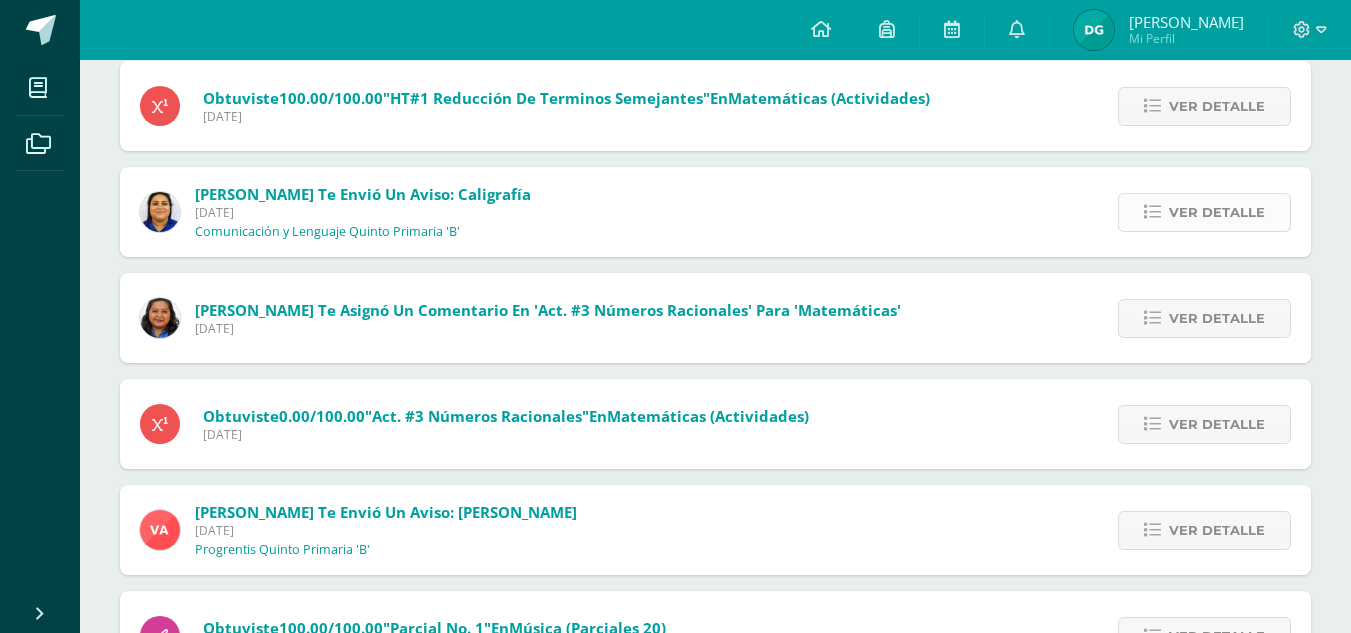 click on "Ver detalle" at bounding box center [1217, 212] 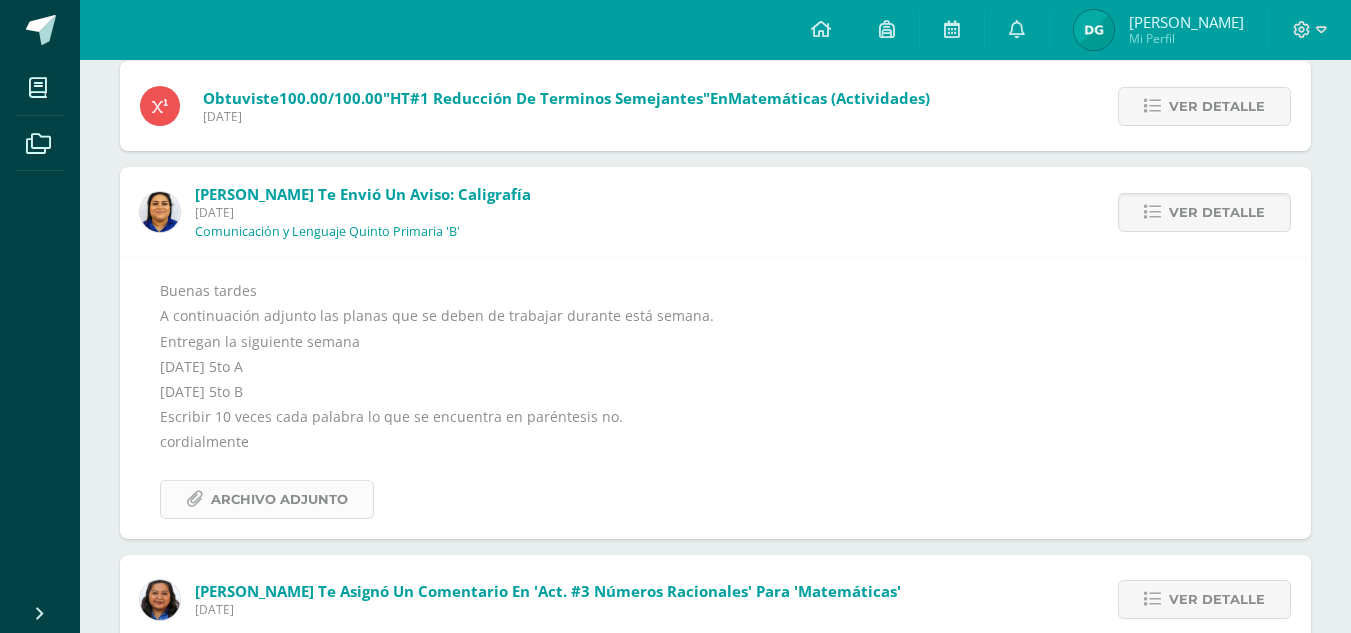 click on "Archivo Adjunto" at bounding box center [279, 499] 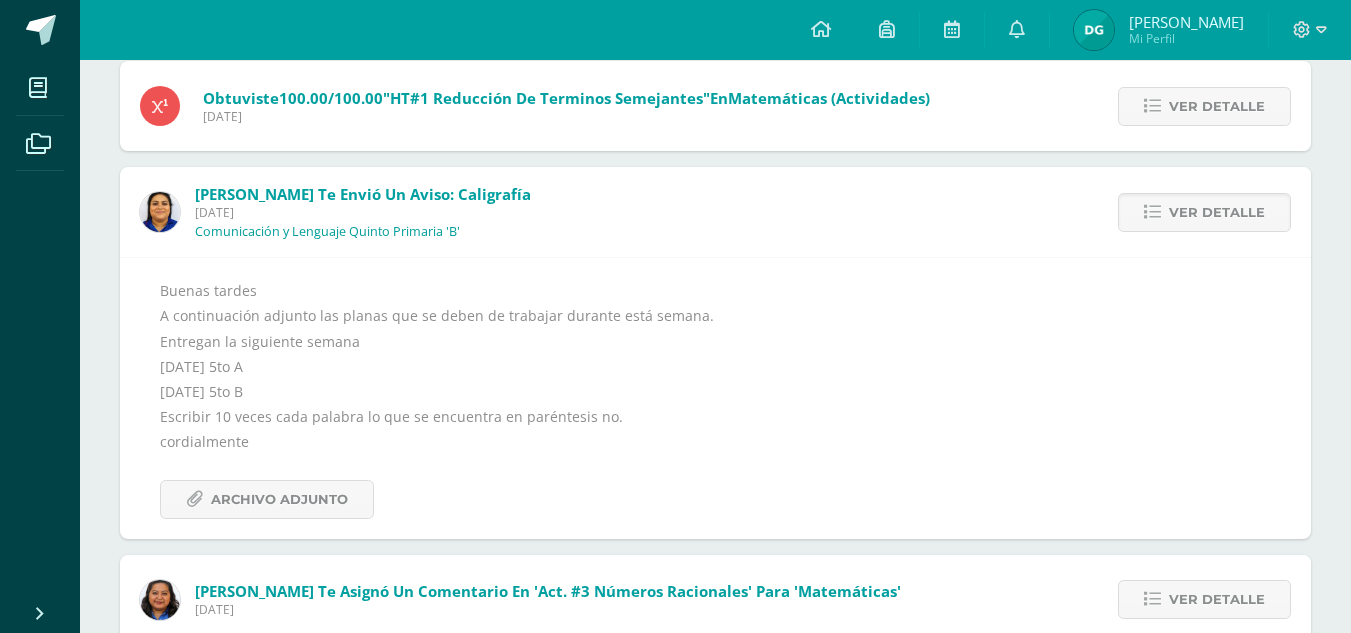 drag, startPoint x: 1326, startPoint y: 251, endPoint x: 1364, endPoint y: 259, distance: 38.832977 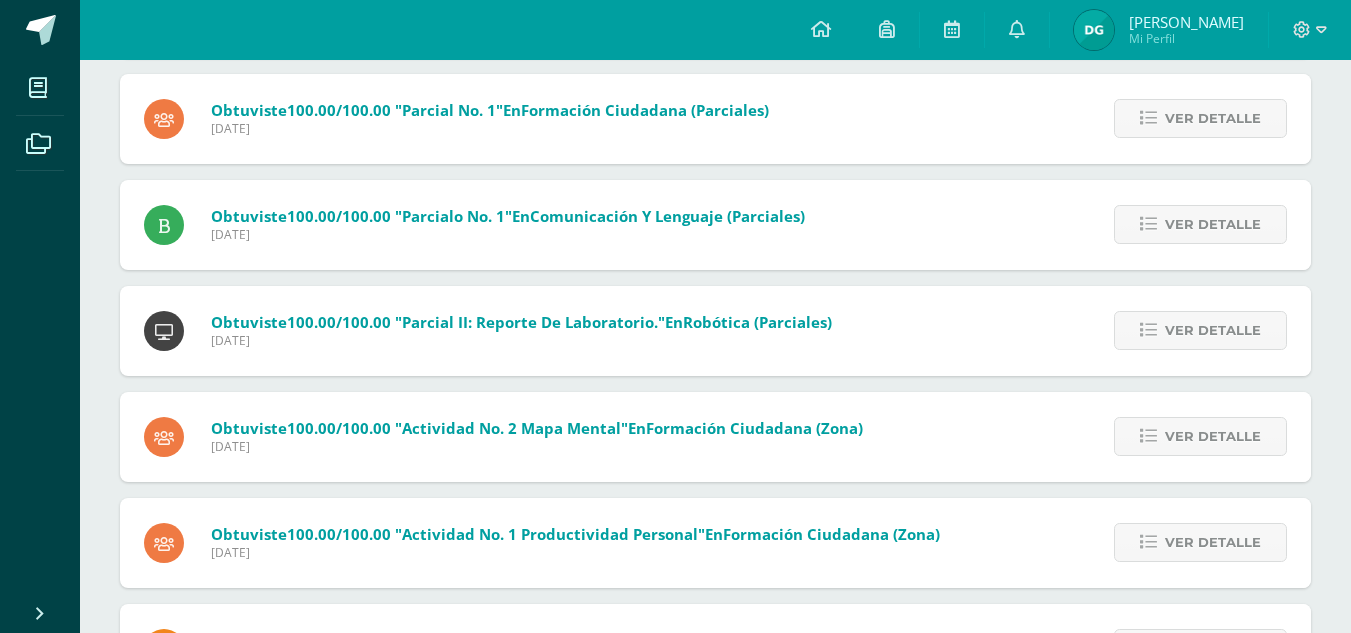 scroll, scrollTop: 1683, scrollLeft: 0, axis: vertical 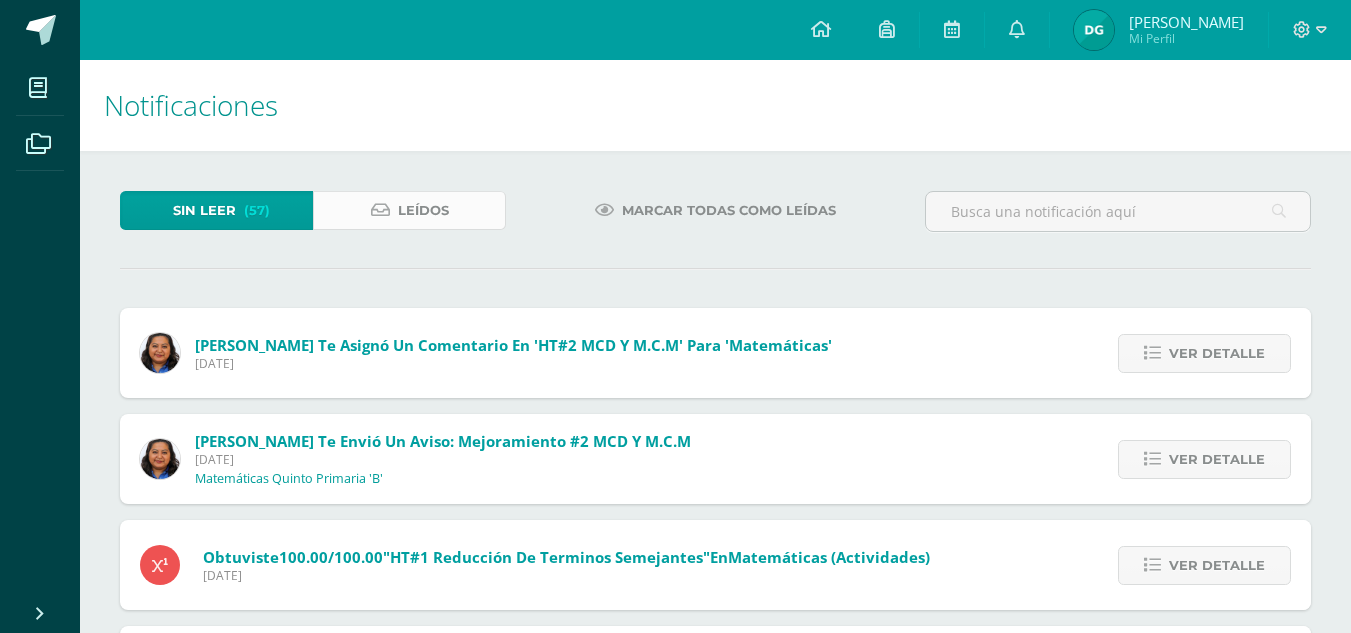 click on "Leídos" at bounding box center [423, 210] 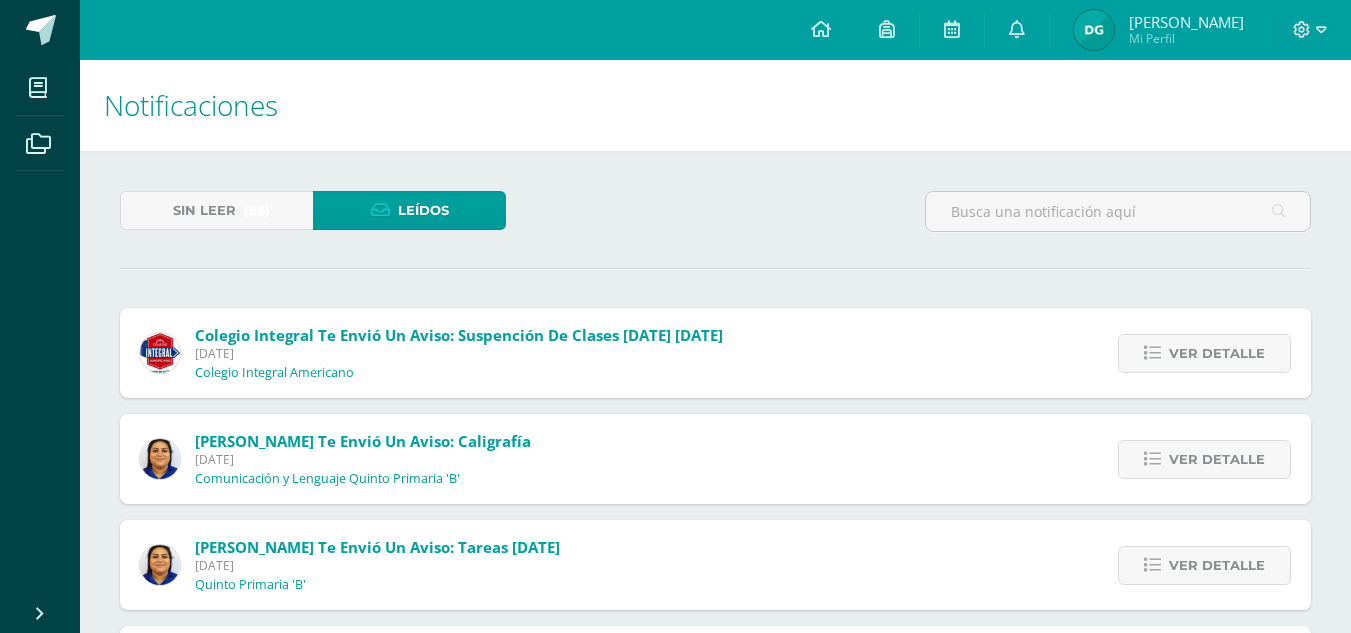 scroll, scrollTop: 0, scrollLeft: 0, axis: both 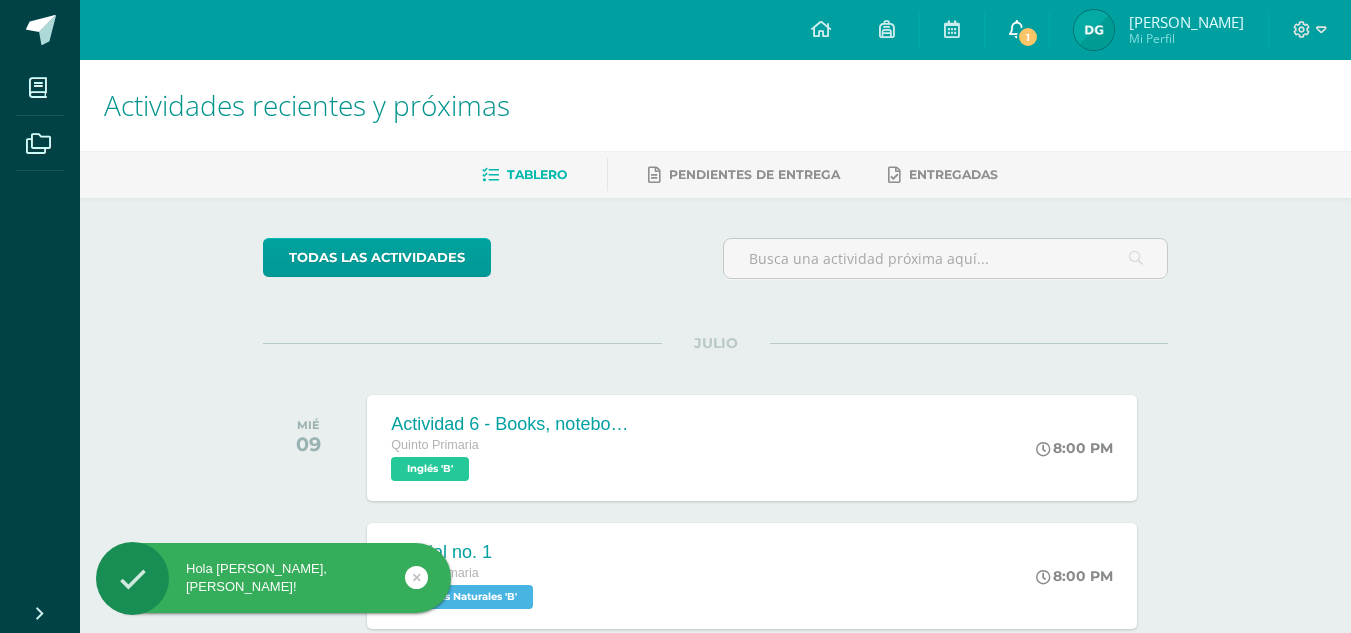 click on "1" at bounding box center (1017, 30) 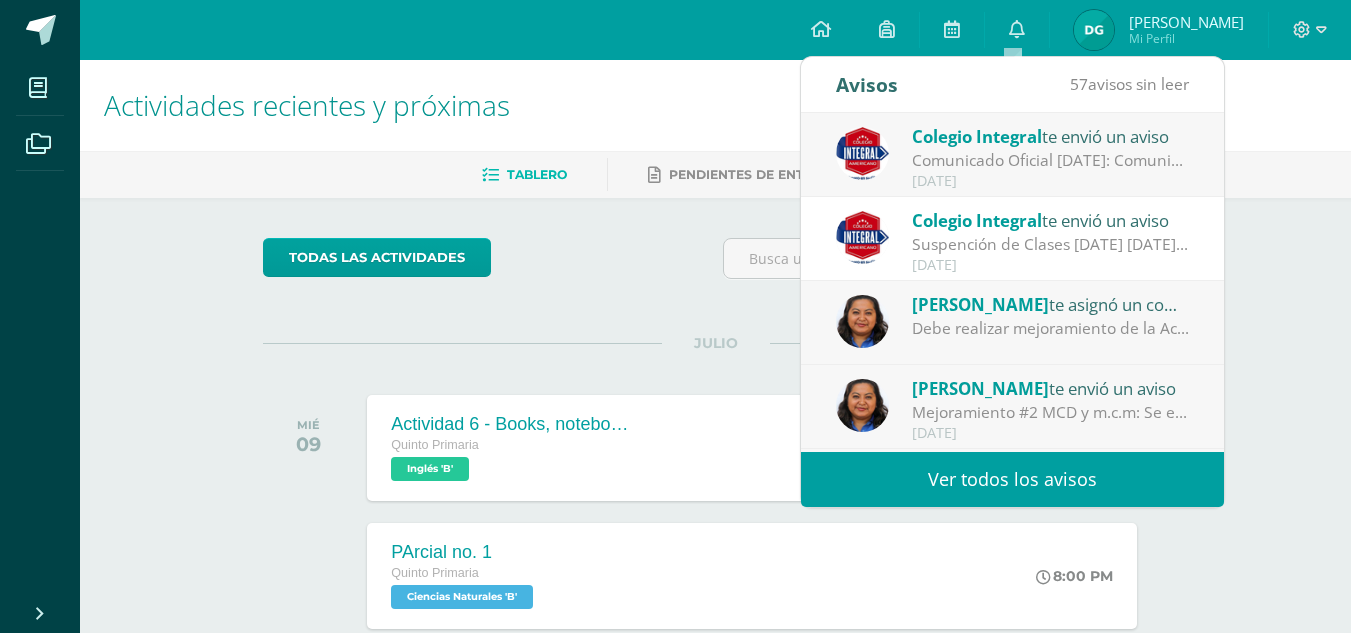 click on "Colegio Integral" at bounding box center (977, 136) 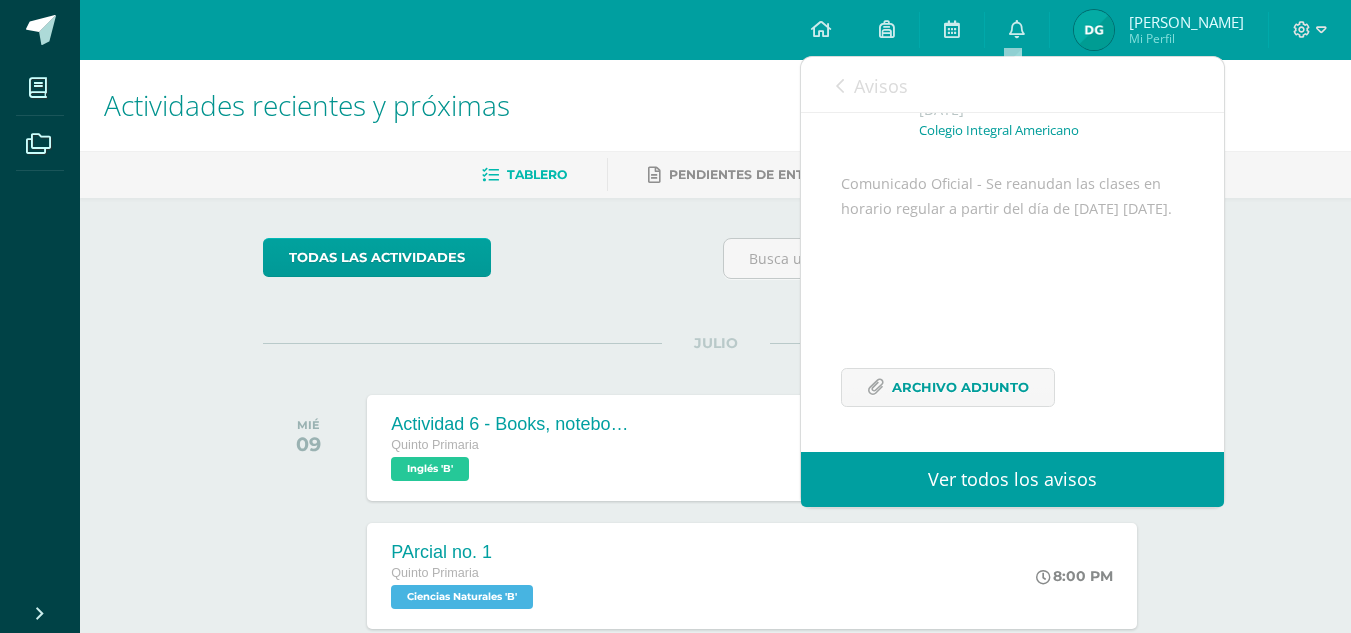 scroll, scrollTop: 194, scrollLeft: 0, axis: vertical 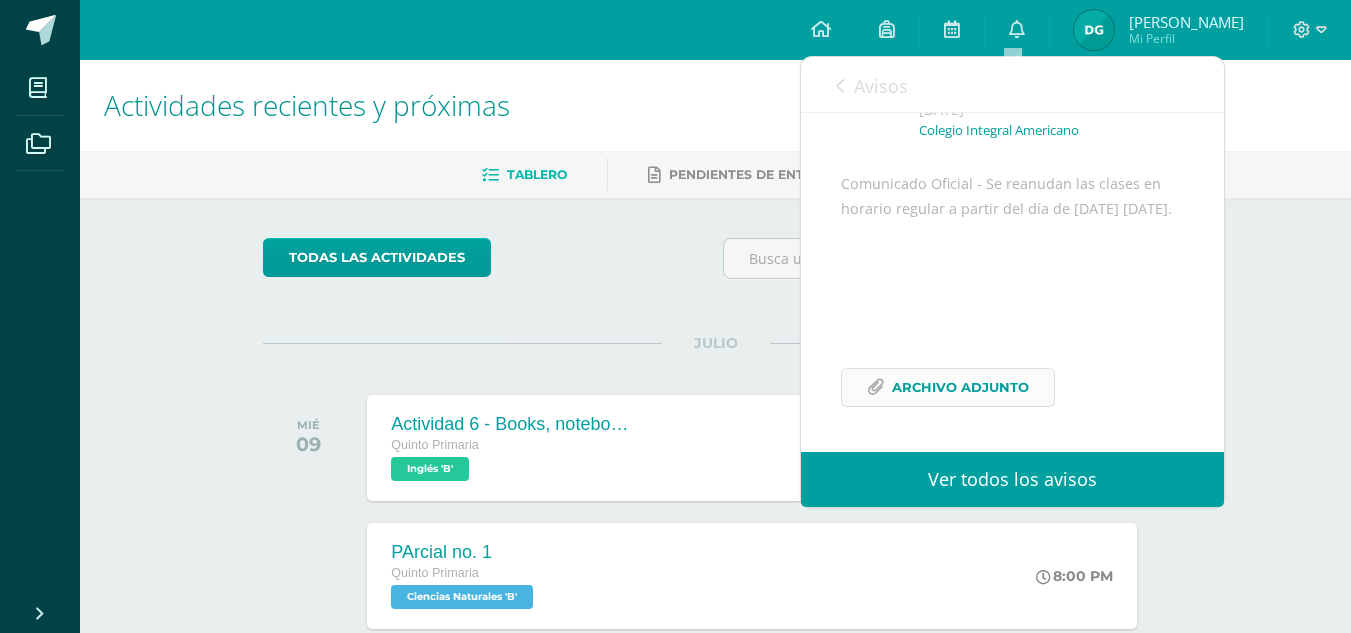 click on "Archivo Adjunto" at bounding box center [960, 387] 